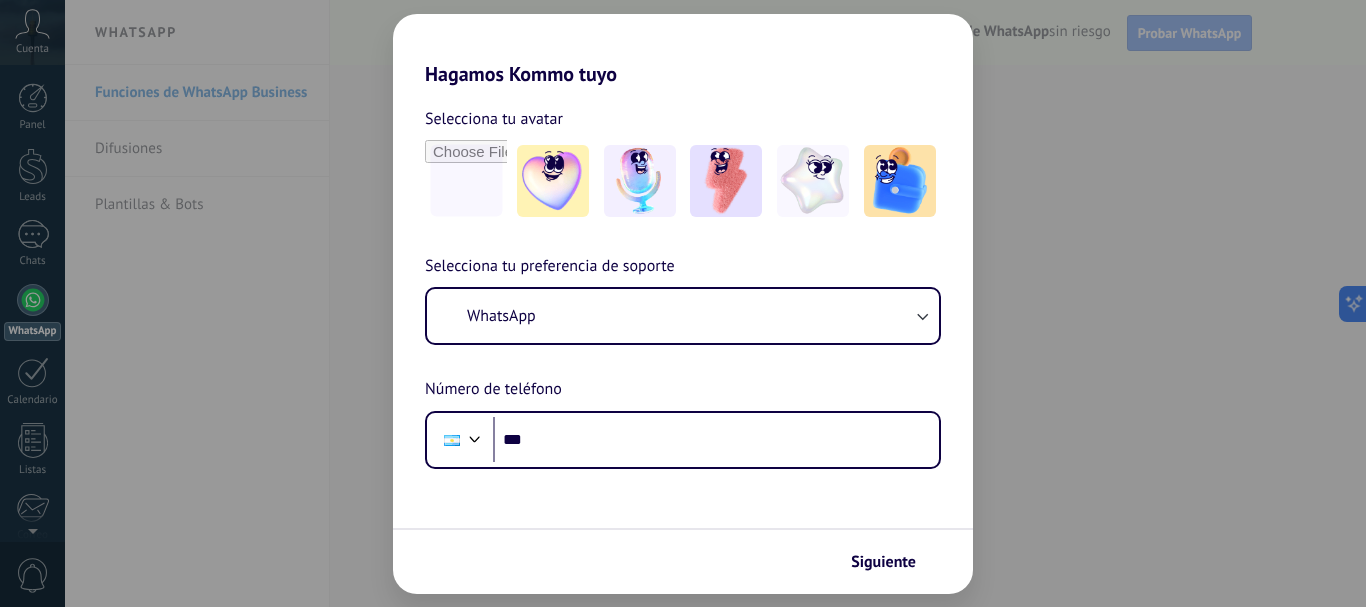 scroll, scrollTop: 0, scrollLeft: 0, axis: both 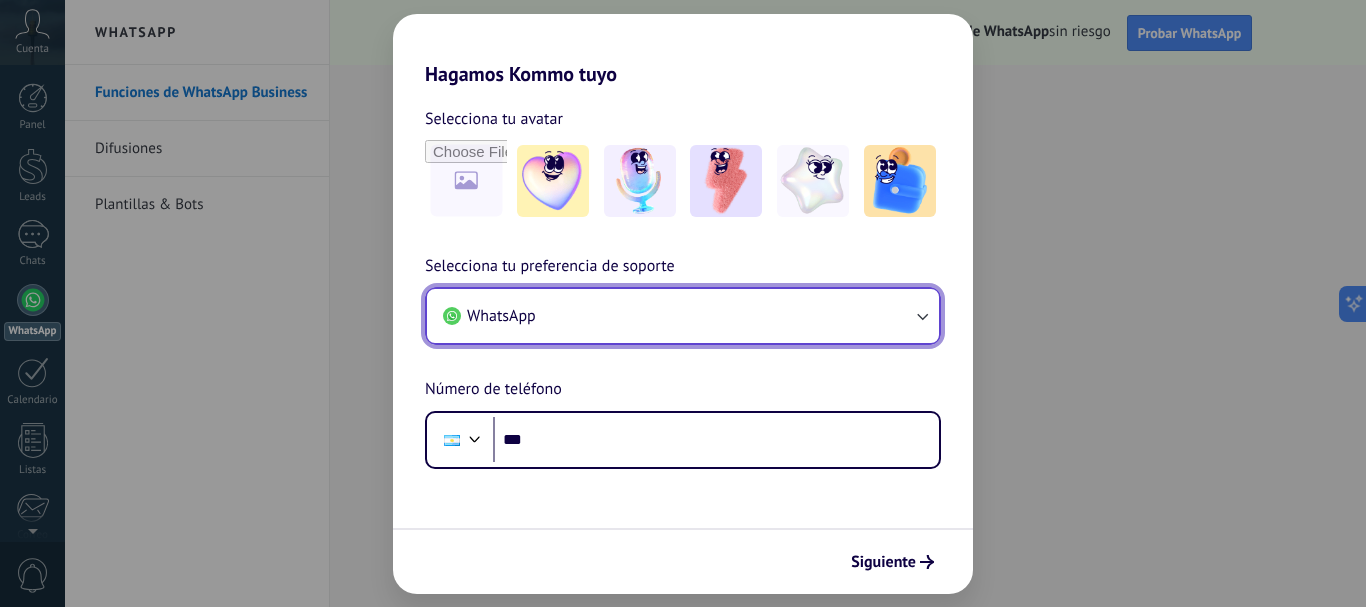 click on "WhatsApp" at bounding box center (683, 316) 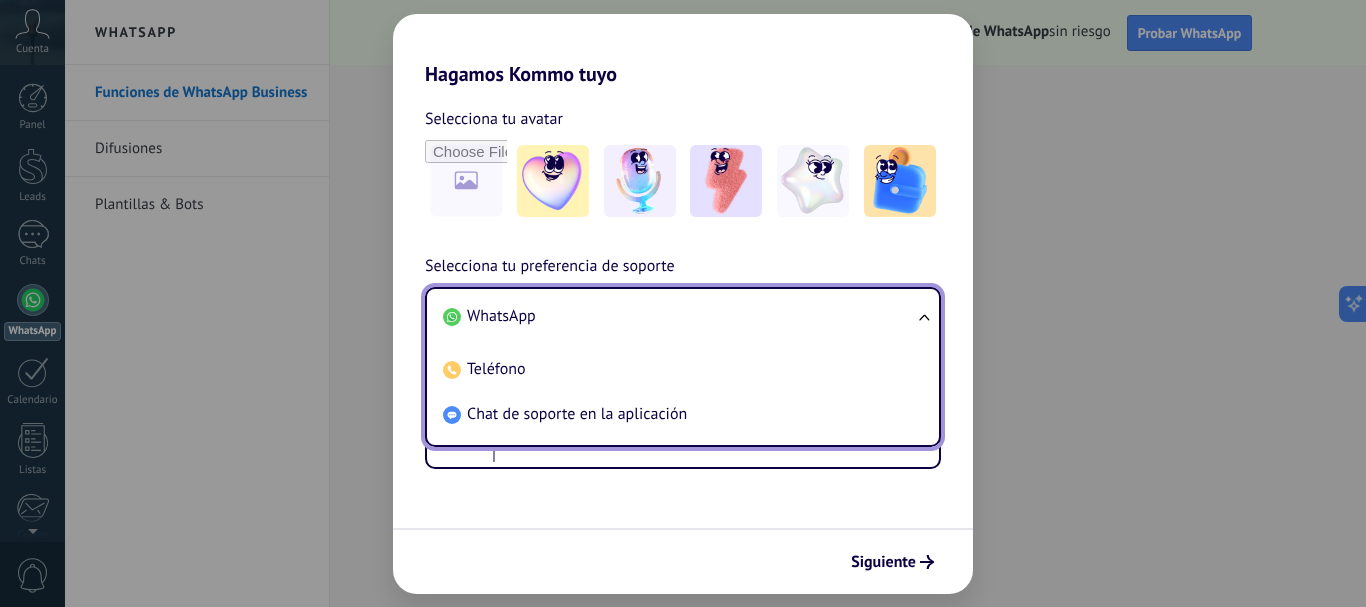 click on "Chat de soporte en la aplicación" at bounding box center [501, 316] 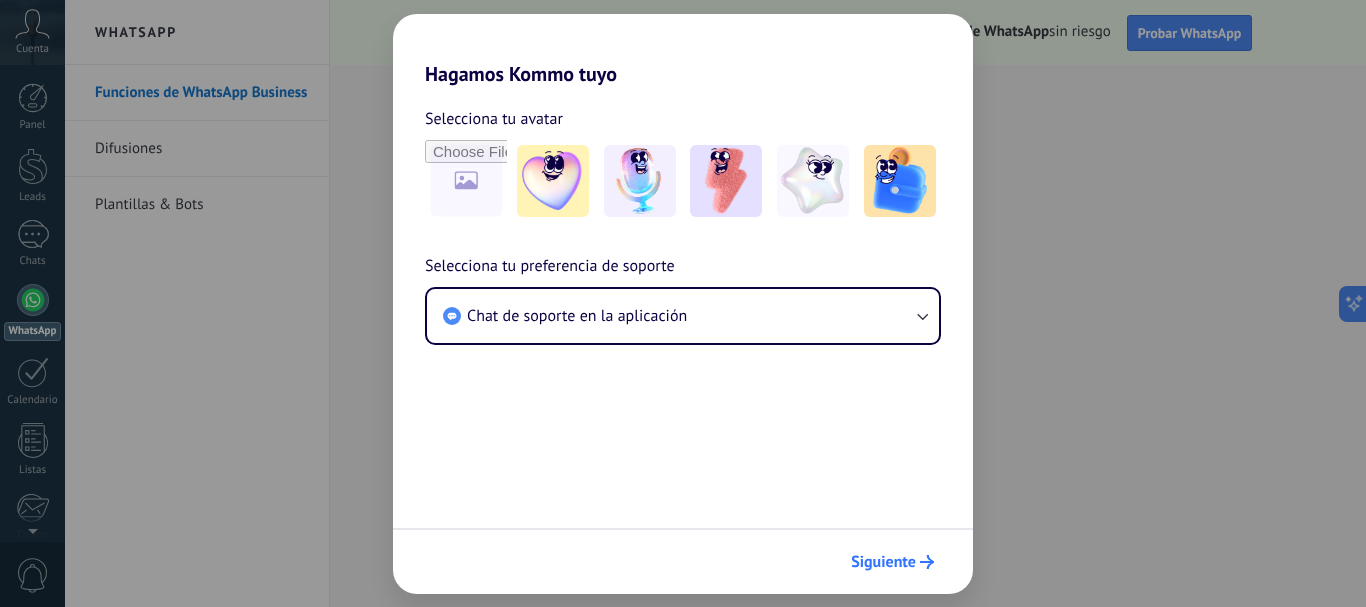 click on "Siguiente" at bounding box center [883, 562] 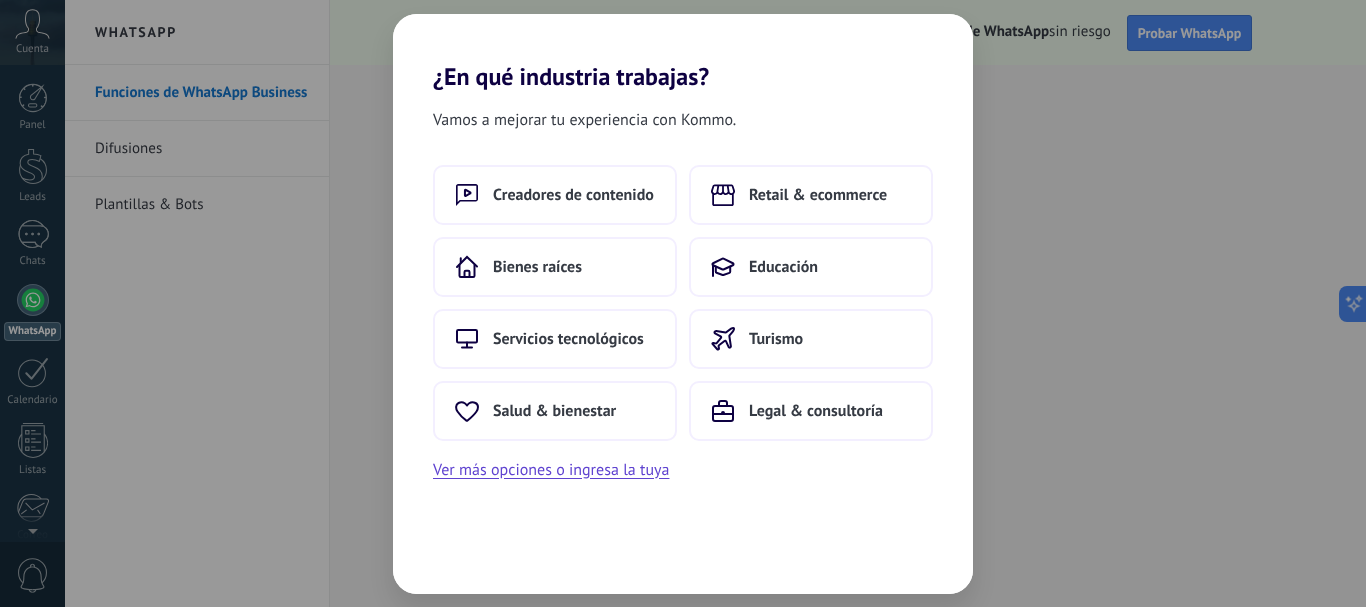scroll, scrollTop: 0, scrollLeft: 0, axis: both 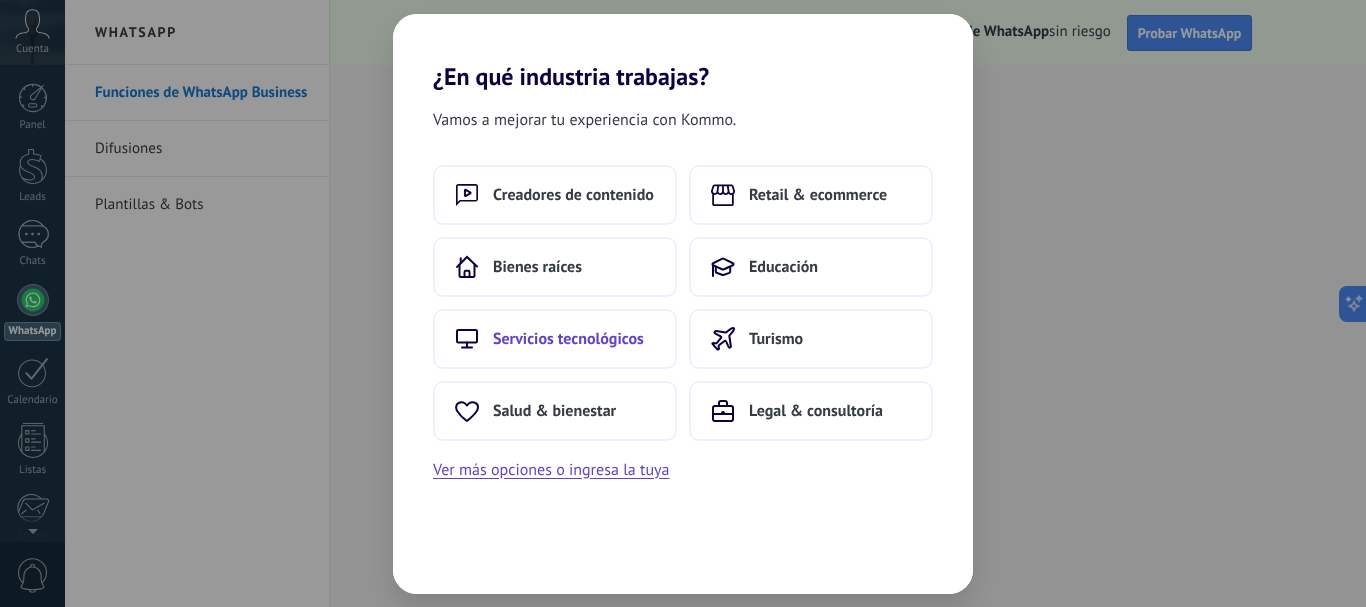 click on "Servicios tecnológicos" at bounding box center (573, 195) 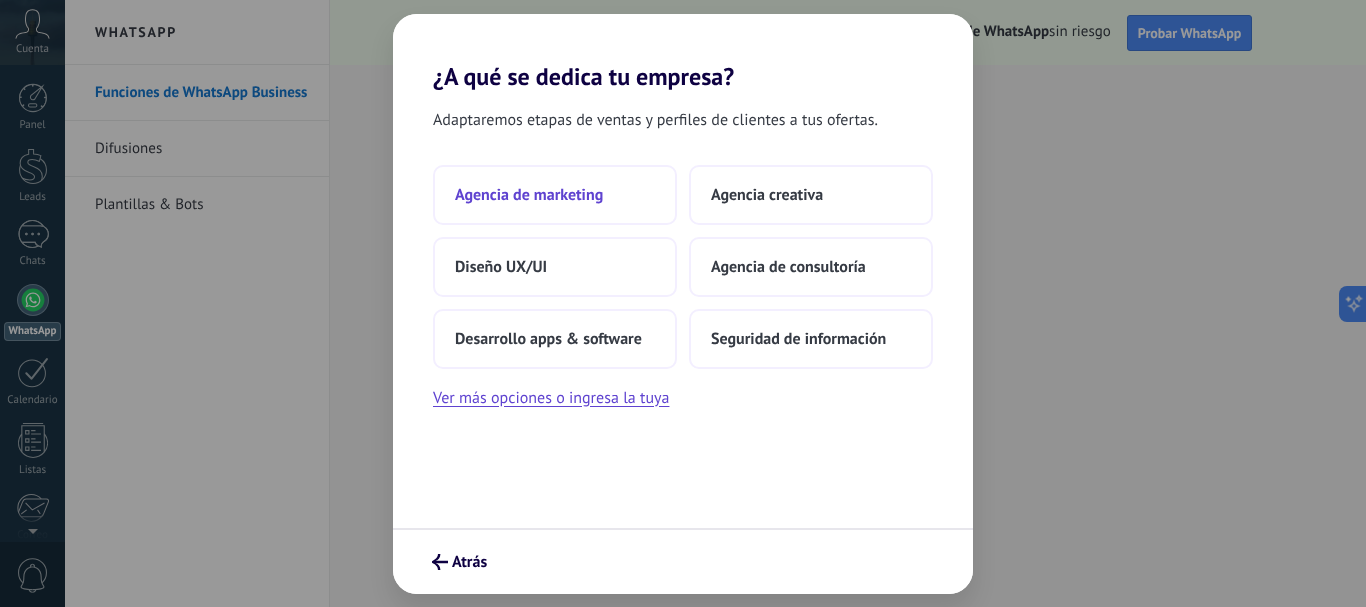 click on "Agencia de marketing" at bounding box center (555, 195) 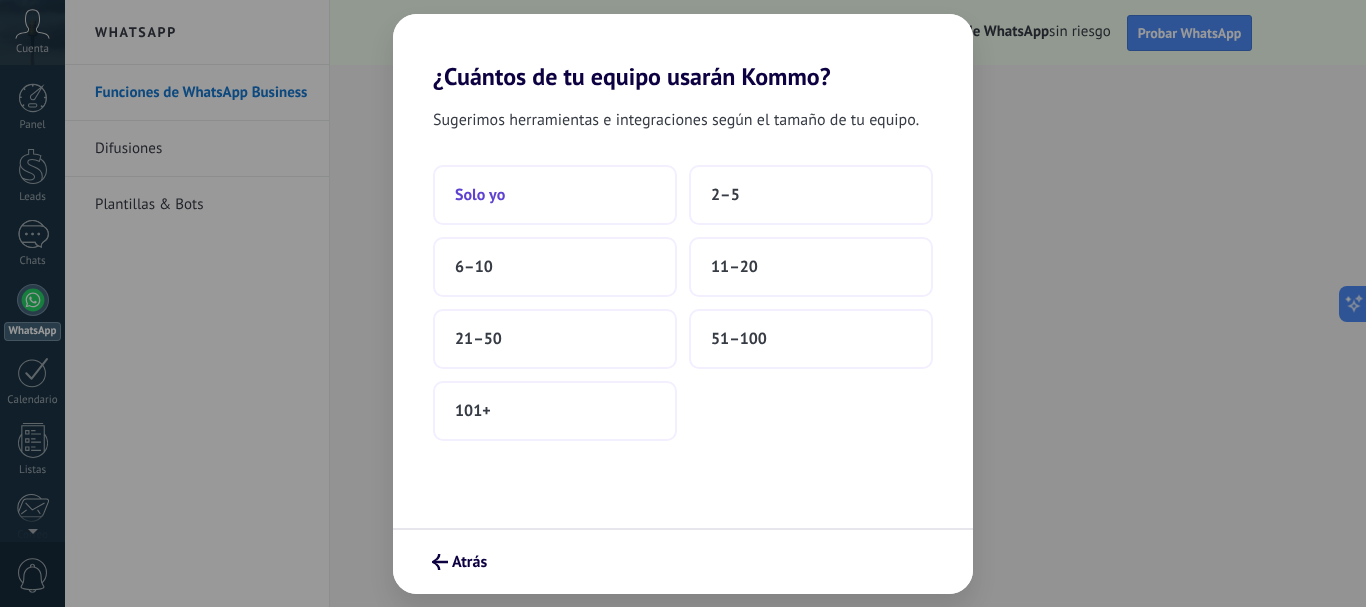 click on "Solo yo" at bounding box center [555, 195] 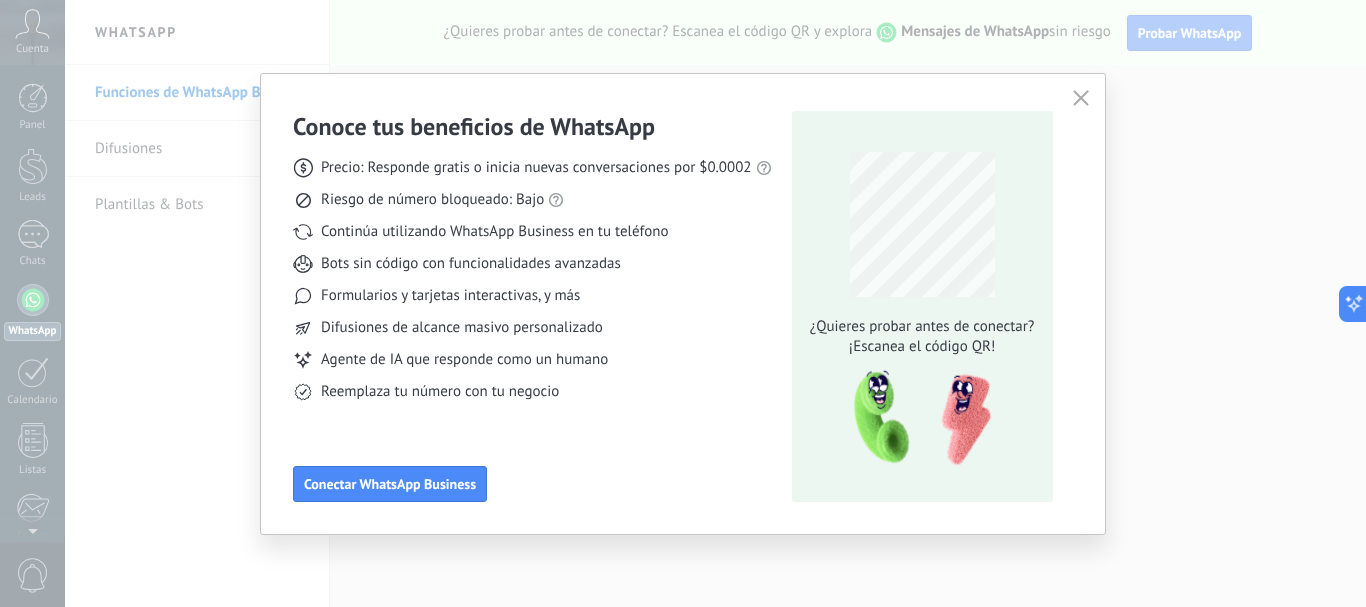 click at bounding box center (1081, 98) 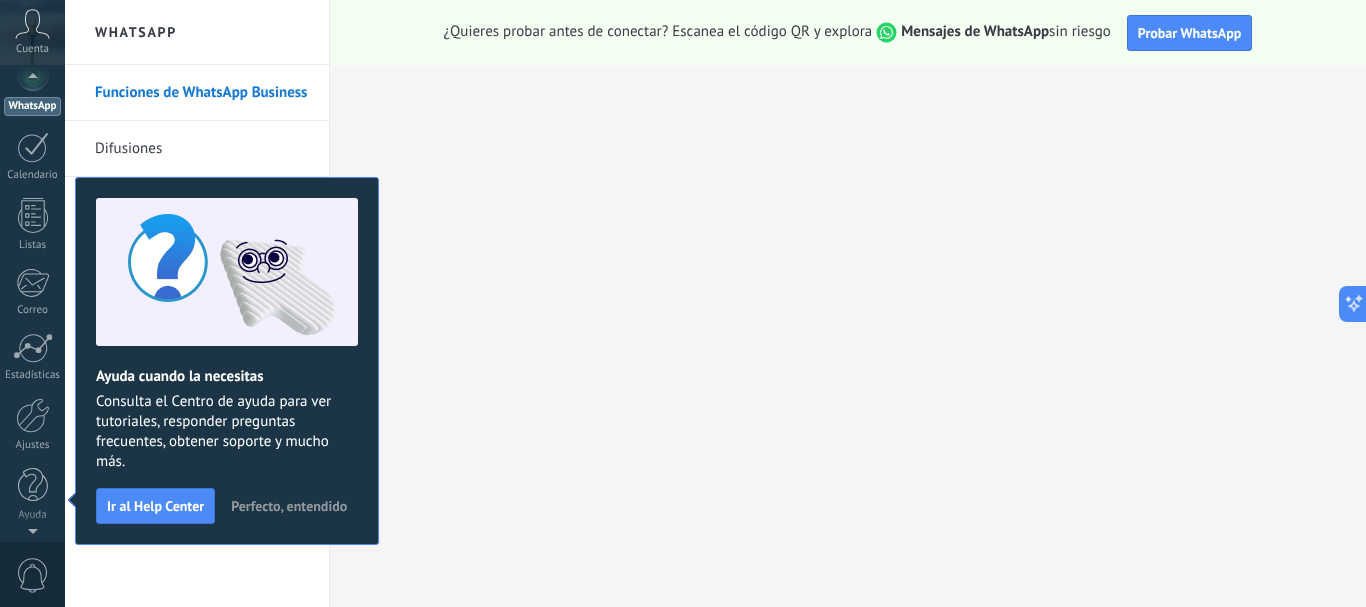 scroll, scrollTop: 0, scrollLeft: 0, axis: both 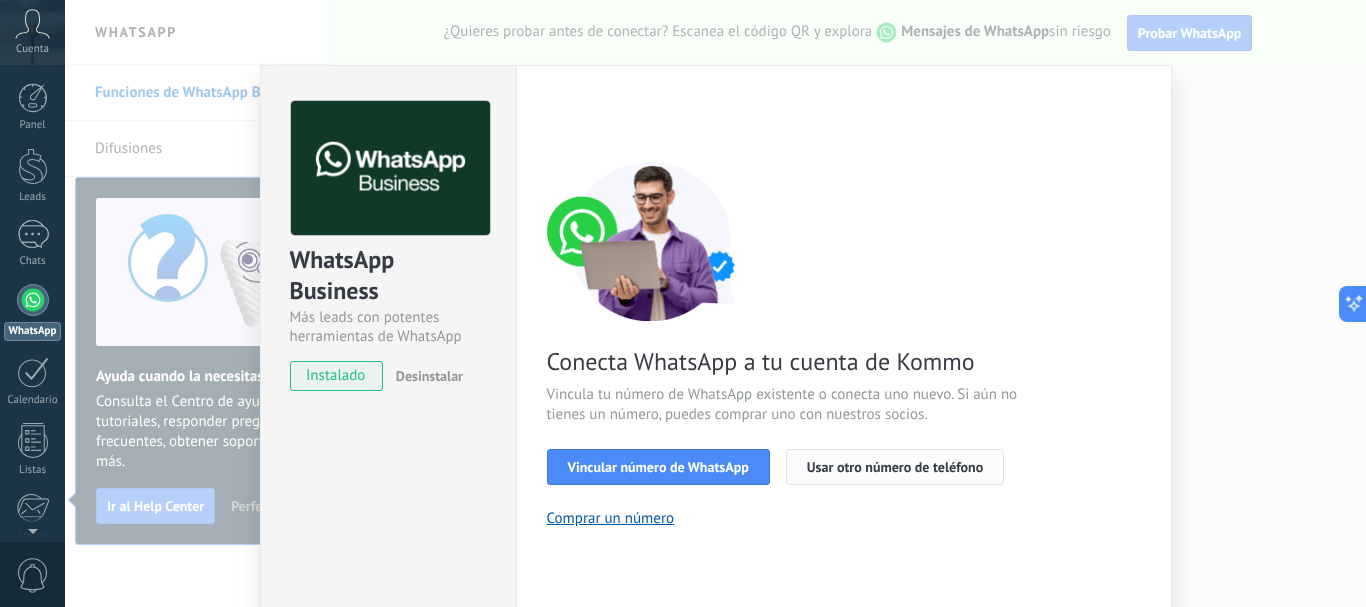 click on "Usar otro número de teléfono" at bounding box center (895, 467) 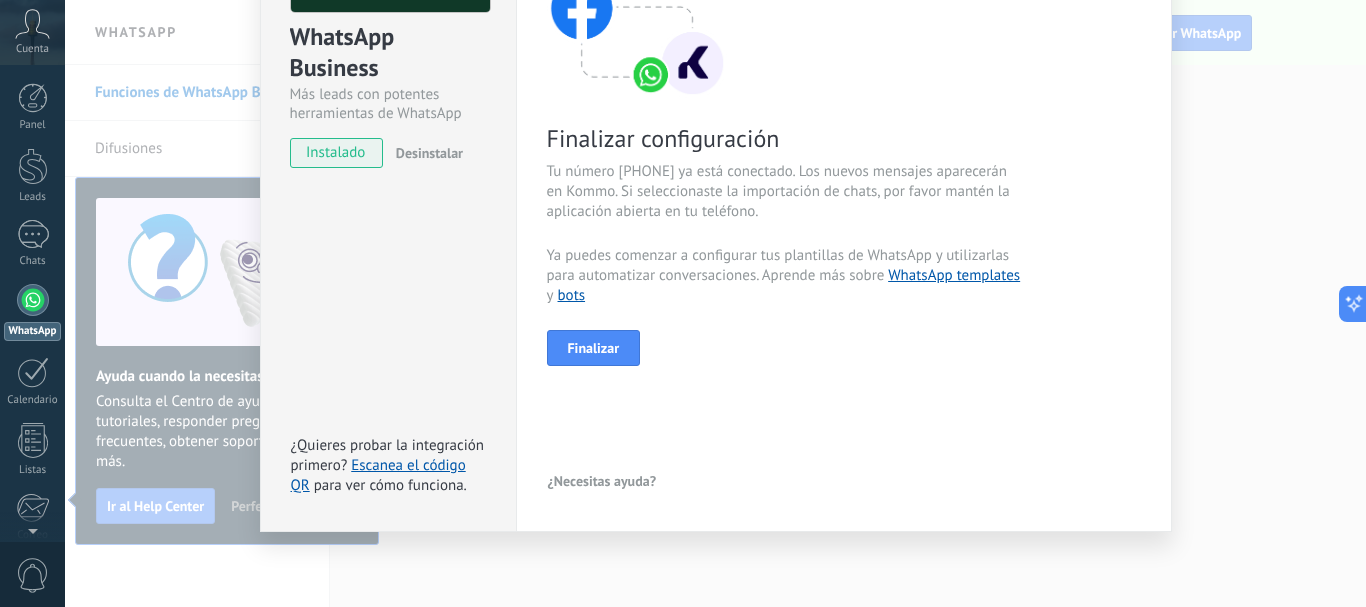 scroll, scrollTop: 123, scrollLeft: 0, axis: vertical 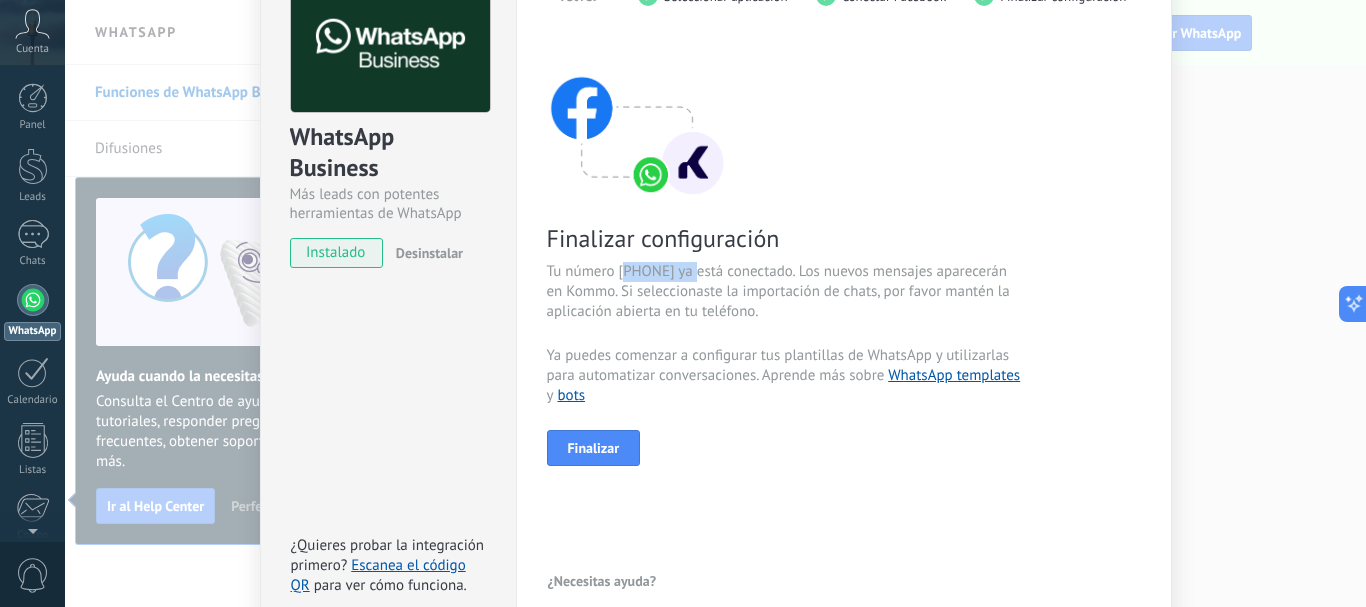 drag, startPoint x: 704, startPoint y: 268, endPoint x: 623, endPoint y: 268, distance: 81 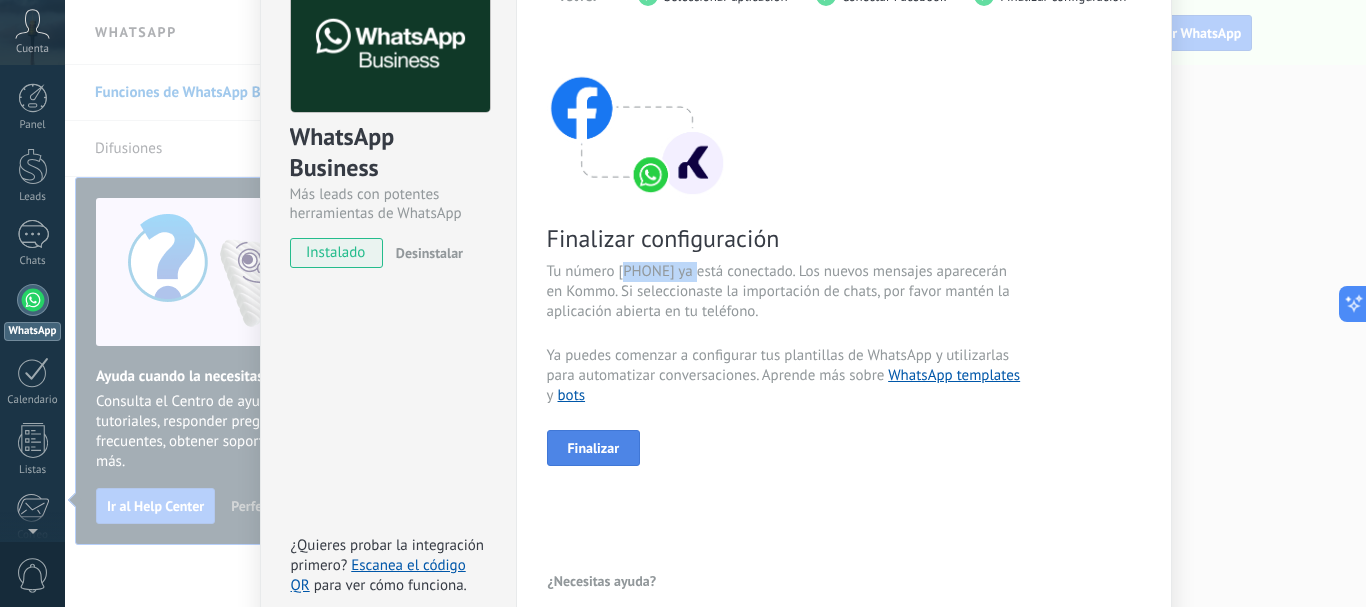 click on "Finalizar" at bounding box center (594, 448) 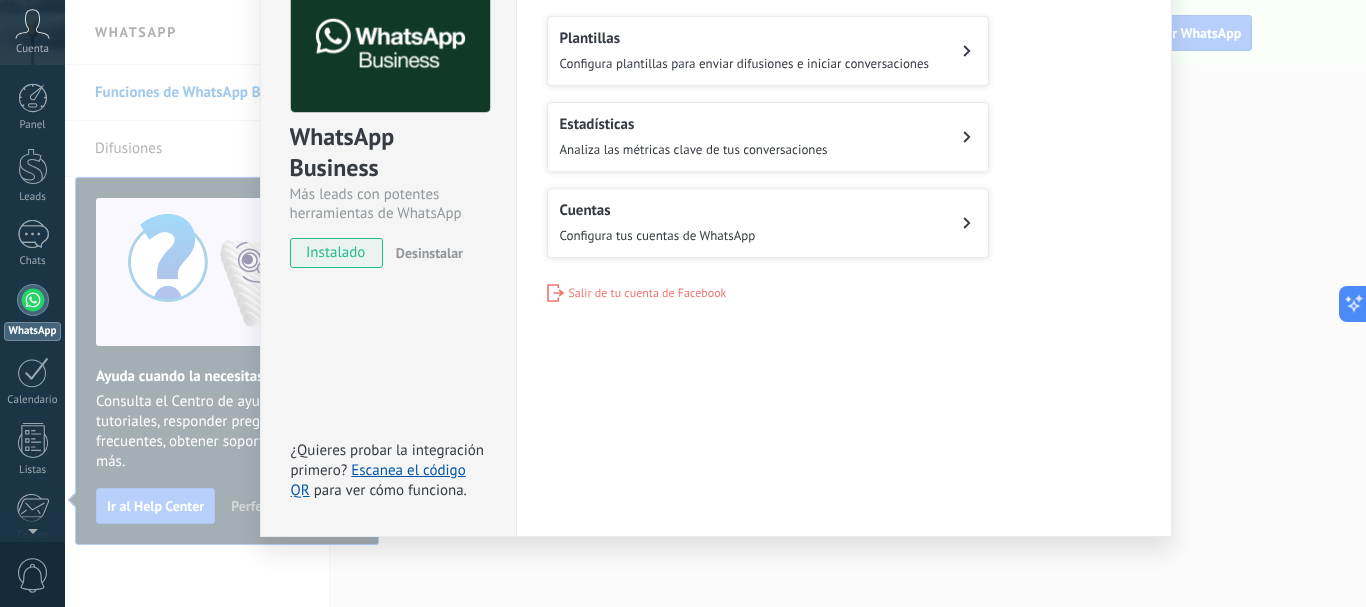 scroll, scrollTop: 0, scrollLeft: 0, axis: both 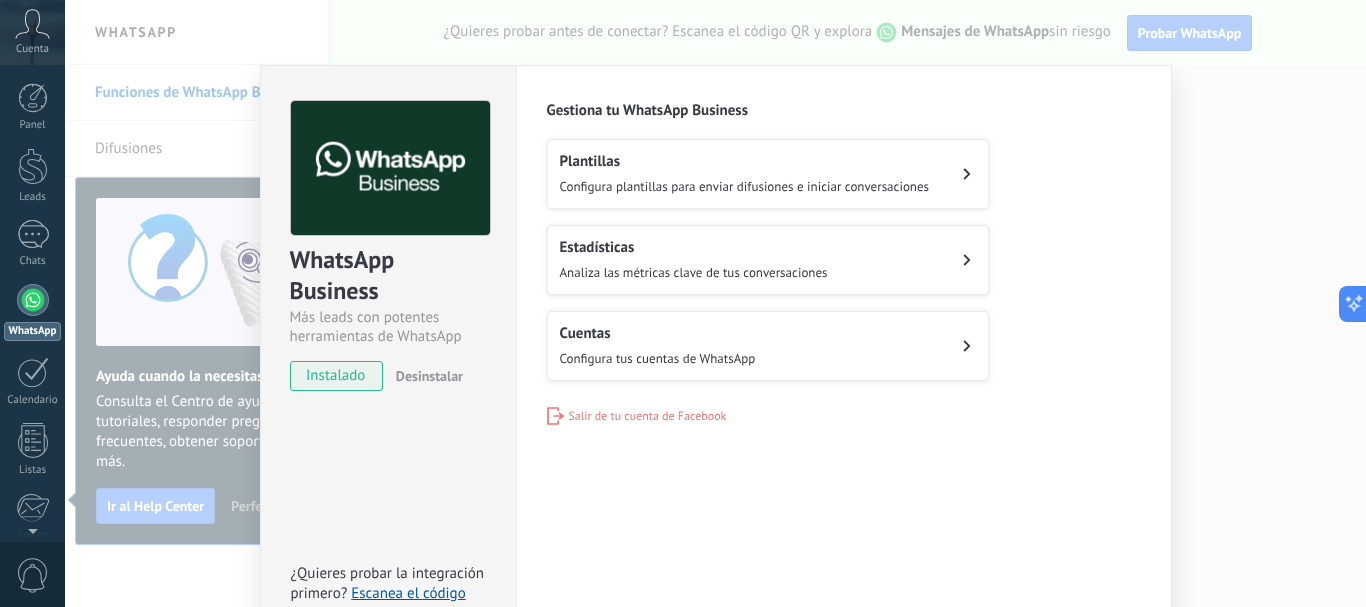 click on "WhatsApp Business Más leads con potentes herramientas de WhatsApp instalado Desinstalar ¿Quieres probar la integración primero? Escanea el código QR para ver cómo funciona. Configuraciones Autorizaciones This tab logs the users who have granted integration access to this account. If you want to to remove a user's ability to send requests to the account on behalf of this integration, you can revoke access. If access is revoked from all users, the integration will stop working. This app is installed, but no one has given it access yet. WhatsApp Cloud API más _: Guardar Gestiona tu WhatsApp Business Plantillas Configura plantillas para enviar difusiones e iniciar conversaciones Estadísticas Analiza las métricas clave de tus conversaciones Cuentas Configura tus cuentas de WhatsApp Salir de tu cuenta de Facebook" at bounding box center [715, 303] 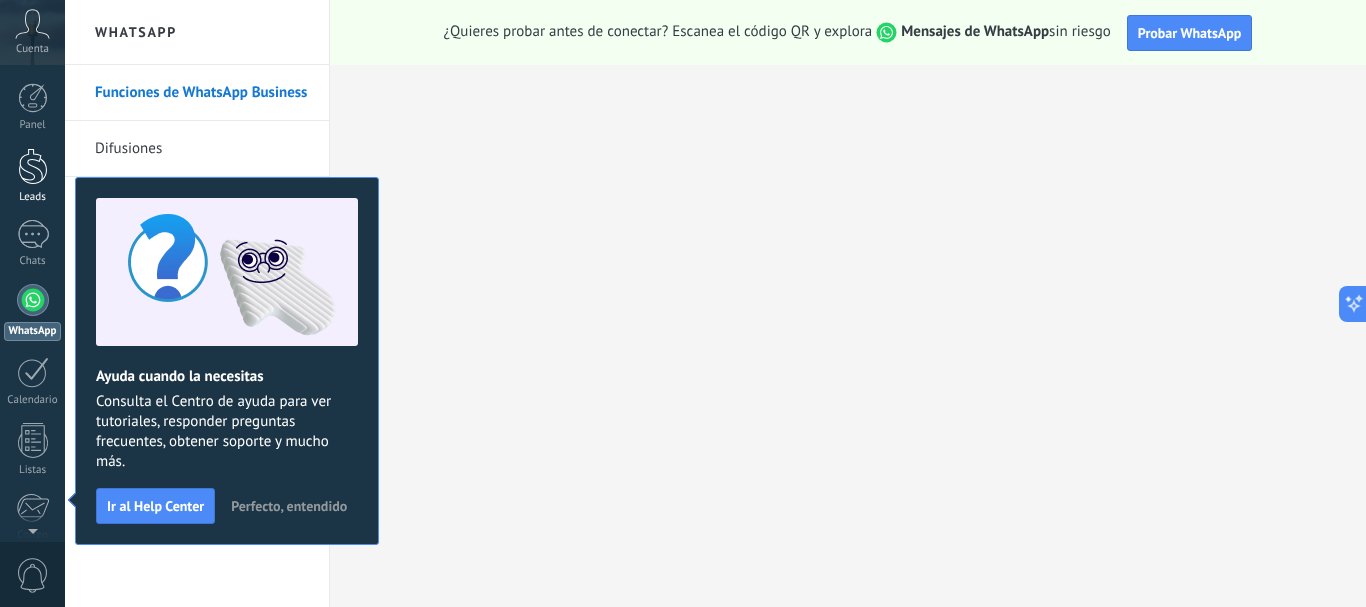 click at bounding box center (33, 166) 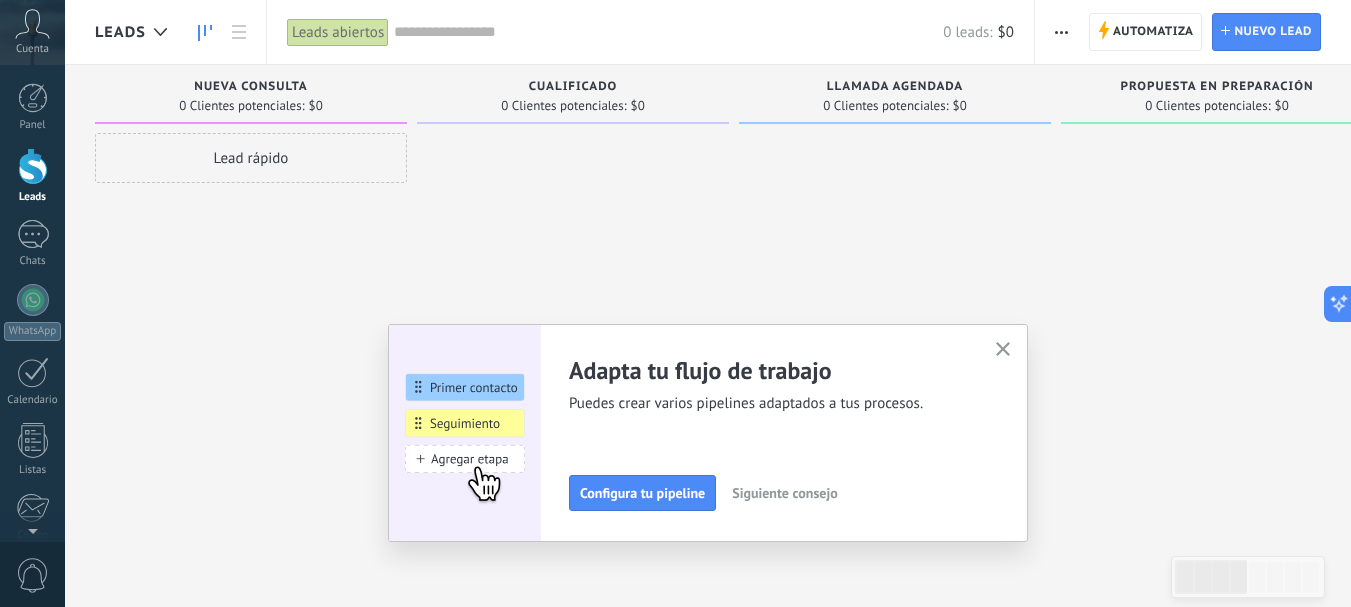 click at bounding box center (1003, 349) 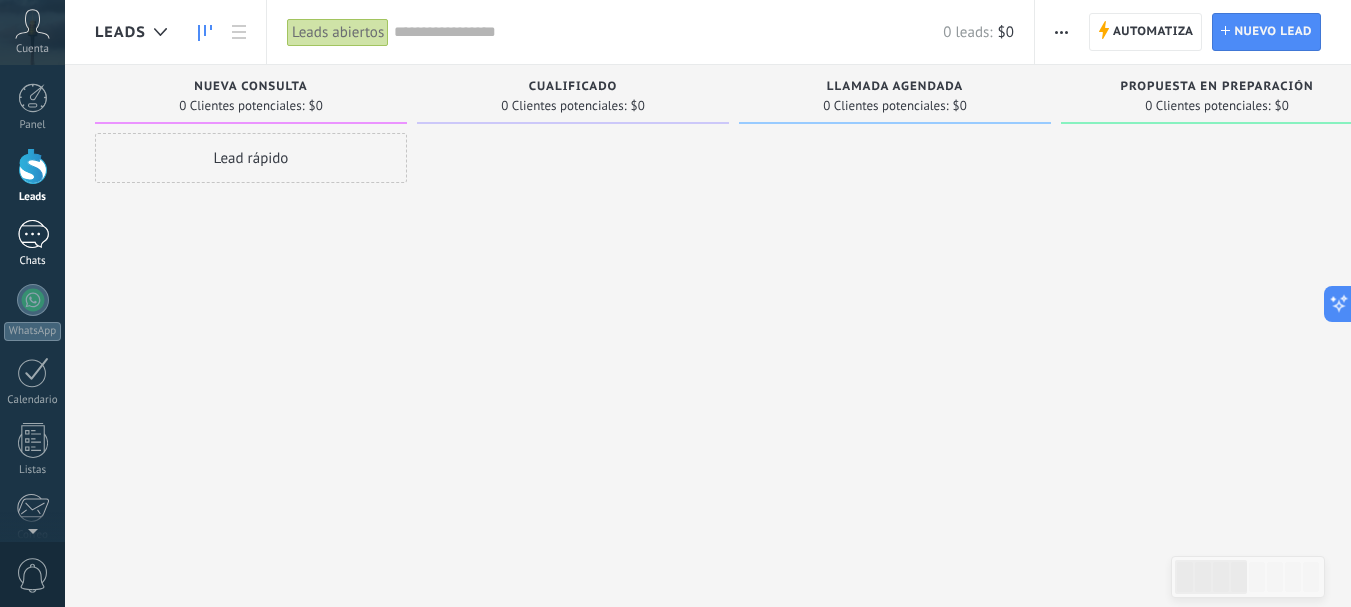 click at bounding box center [33, 234] 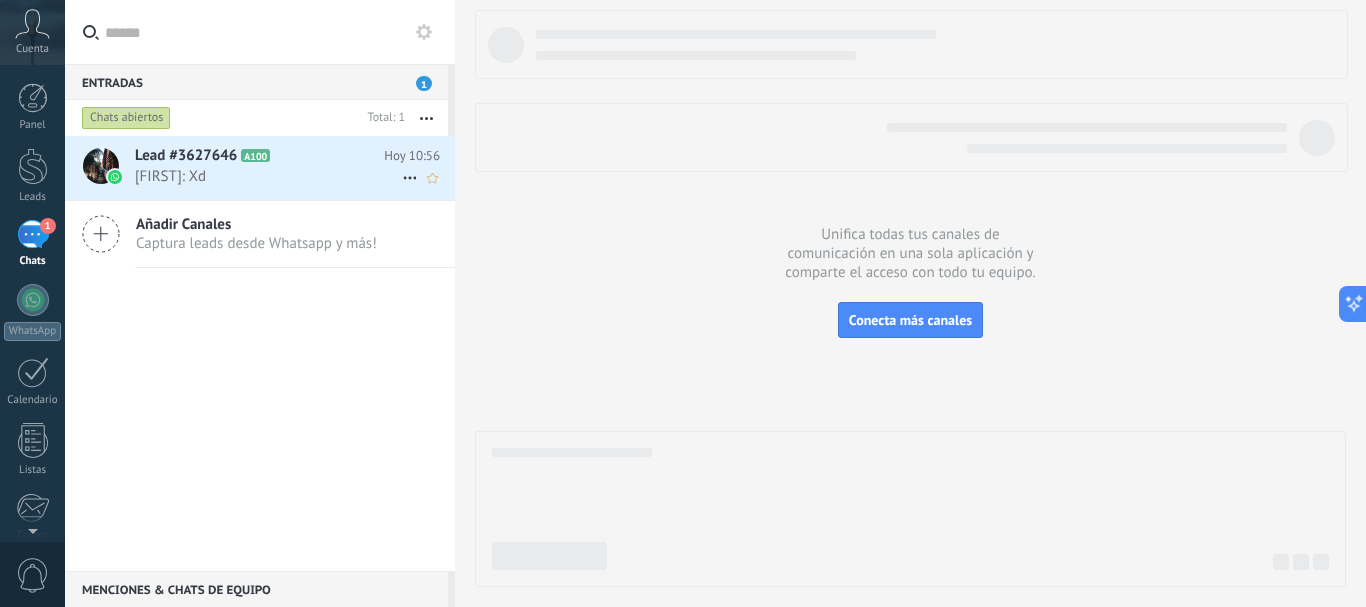 click on "[FIRST]: Xd" at bounding box center (268, 176) 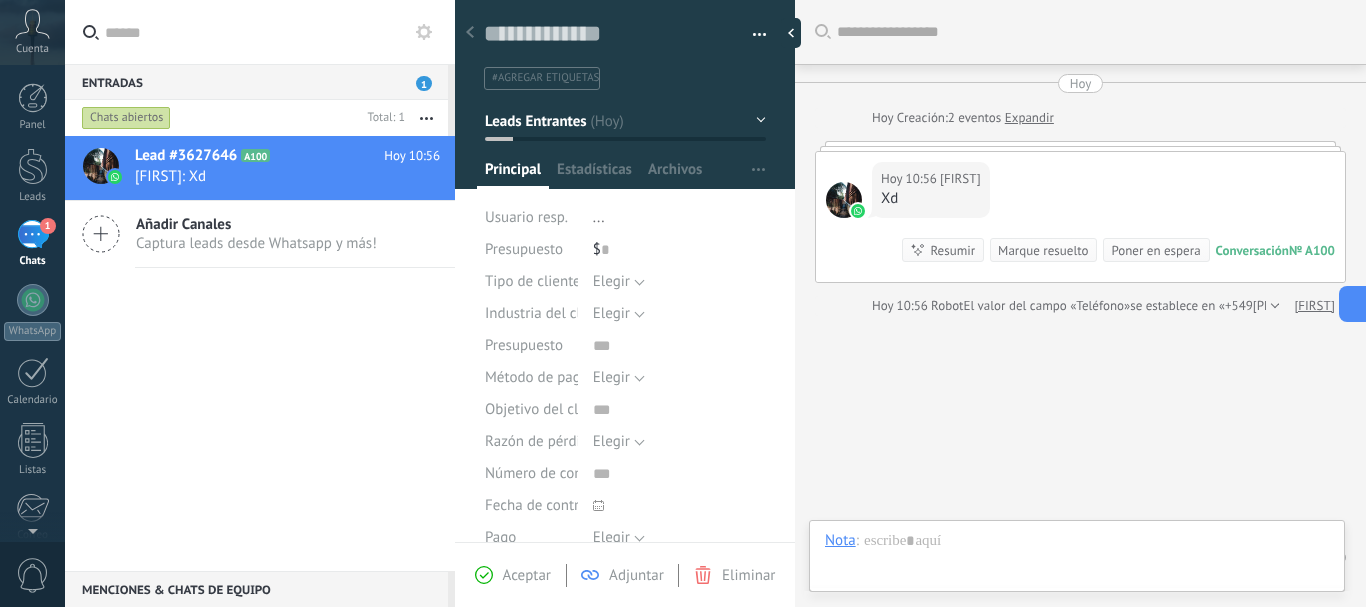 scroll, scrollTop: 30, scrollLeft: 0, axis: vertical 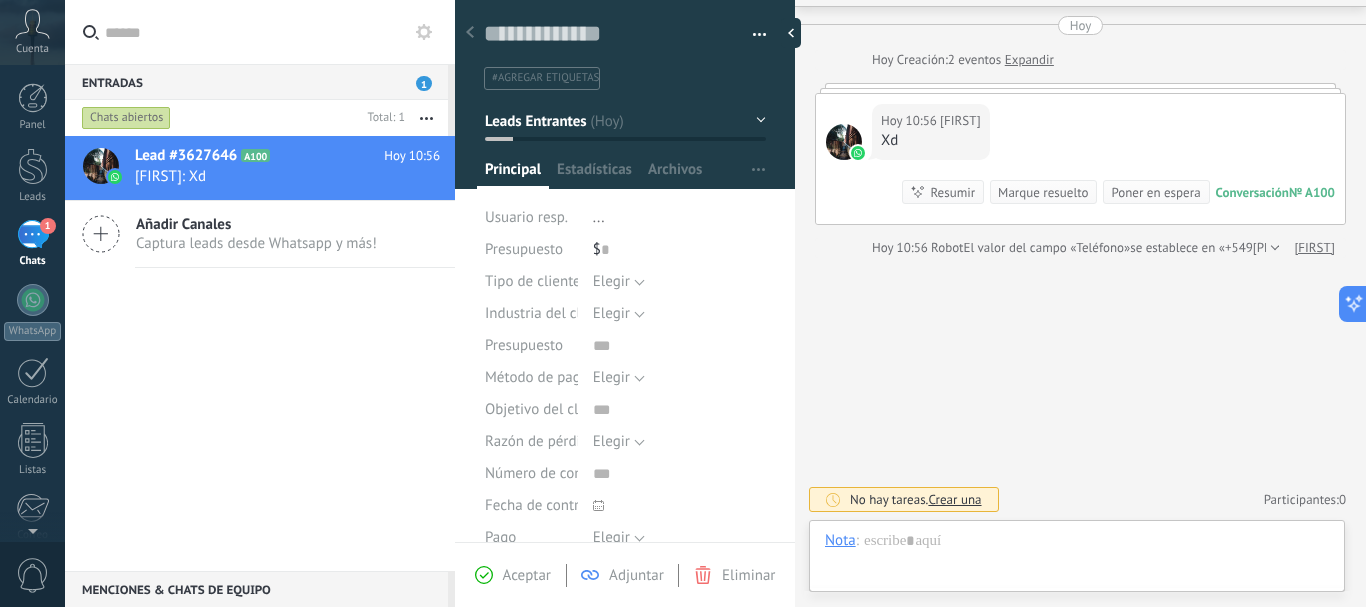 click on "Buscar Carga más Hoy Hoy Creación: 2 eventos Expandir Hoy 10:56 [FIRST] Xd Conversación № A100 Conversación № A100 Resumir Resumir Marque resuelto Poner en espera Hoy 10:56 [FIRST]: Xd Conversación № A100 Hoy 10:56 Robot El valor del campo «Teléfono» se establece en «+549[PHONE]» [FIRST] No hay tareas. Crear una Participantes: 0 Agregar usuario Bots: 0" at bounding box center (1080, 274) 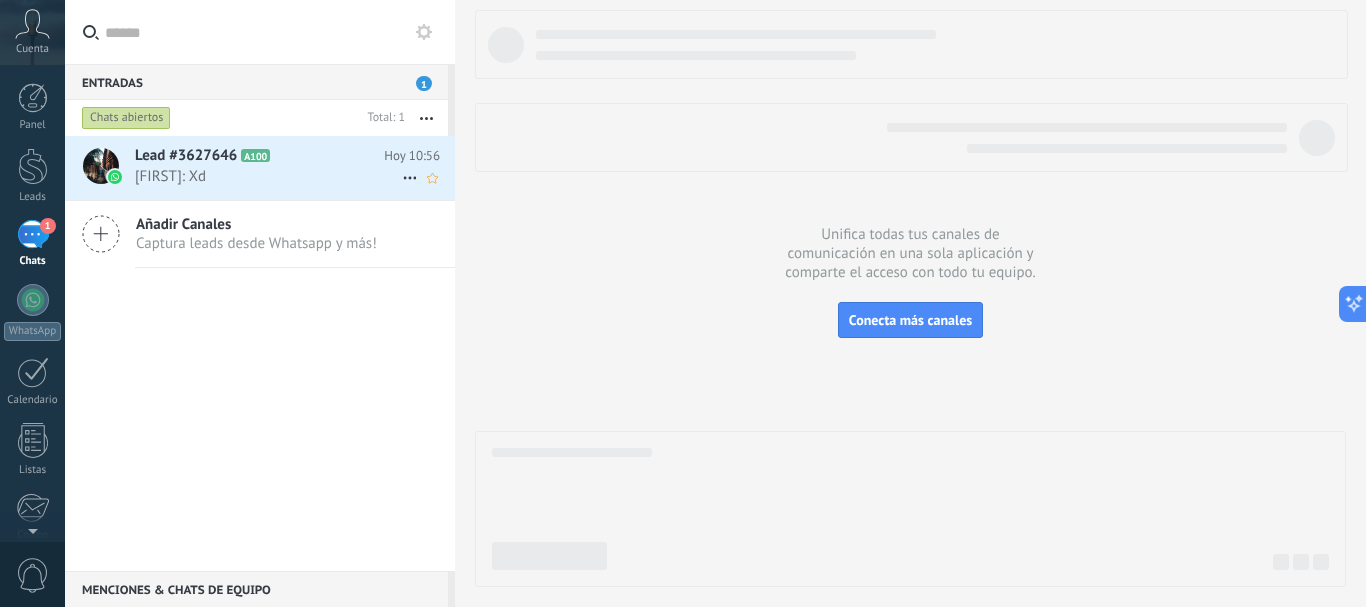 click on "[FIRST]: Xd" at bounding box center (268, 176) 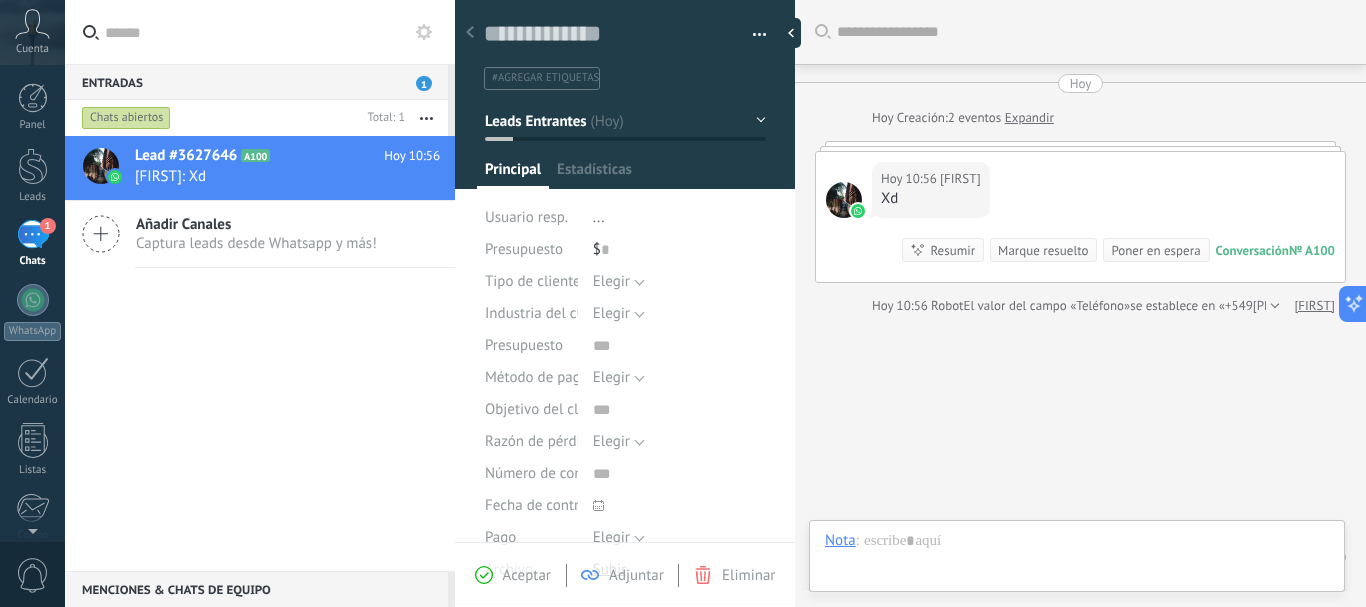 scroll, scrollTop: 30, scrollLeft: 0, axis: vertical 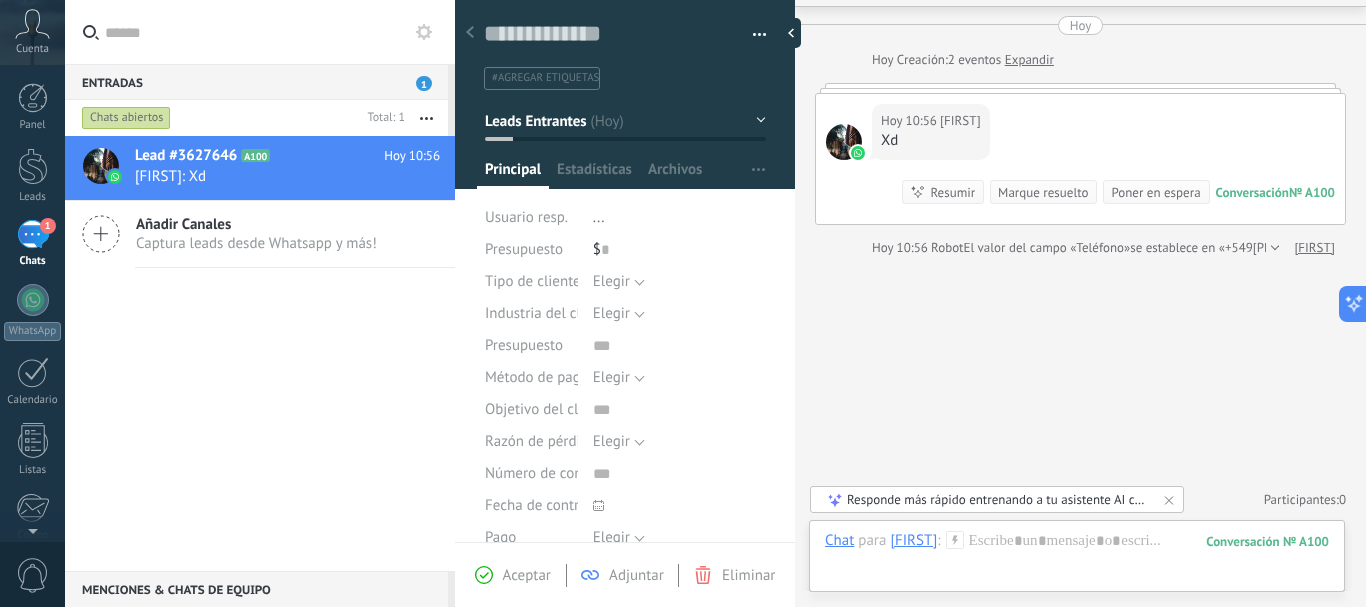click on "Responde más rápido entrenando a tu asistente AI con tus fuentes de datos" at bounding box center [998, 499] 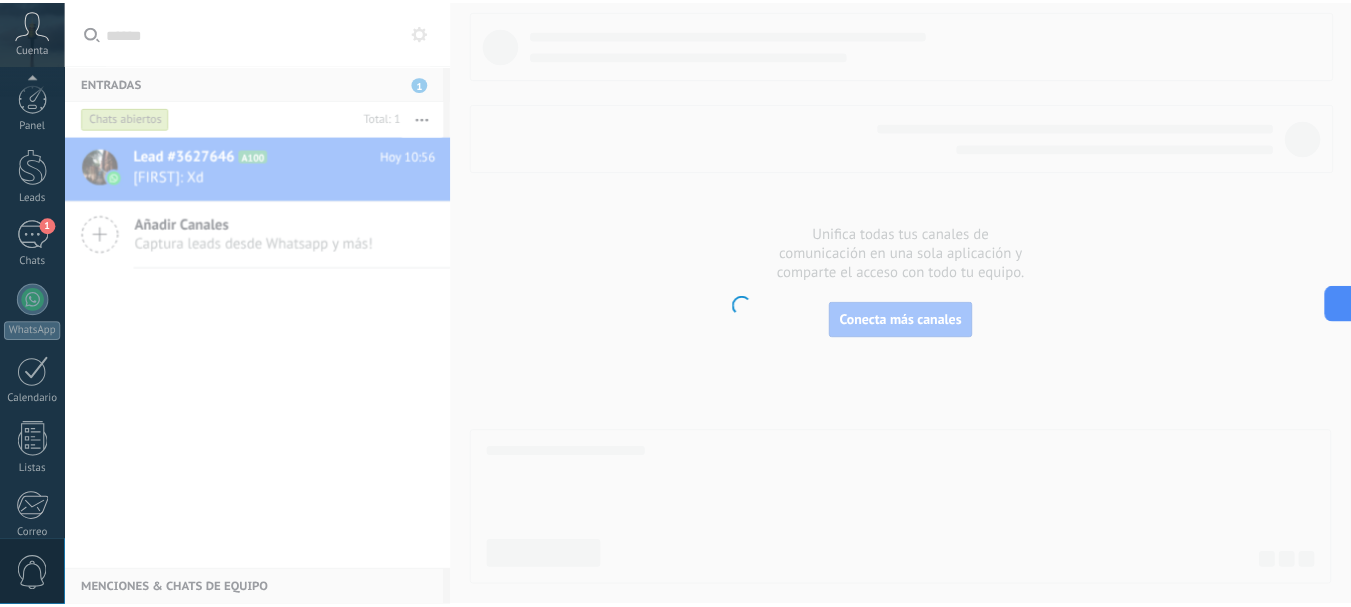 scroll, scrollTop: 225, scrollLeft: 0, axis: vertical 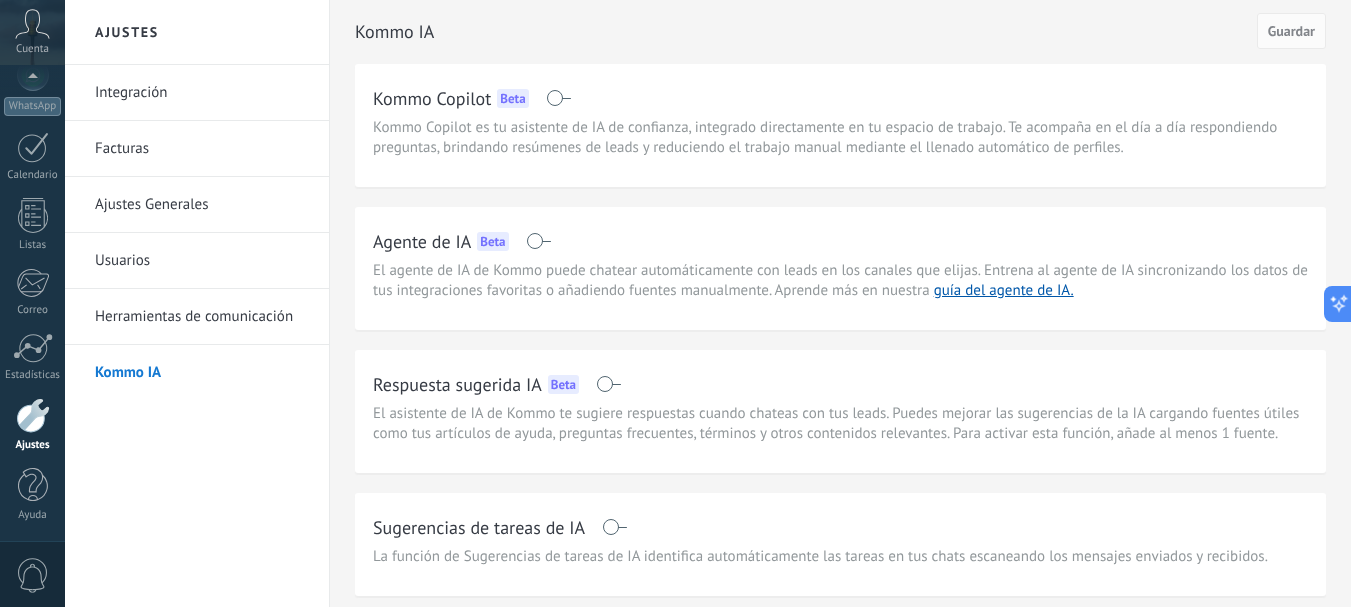 click at bounding box center (538, 241) 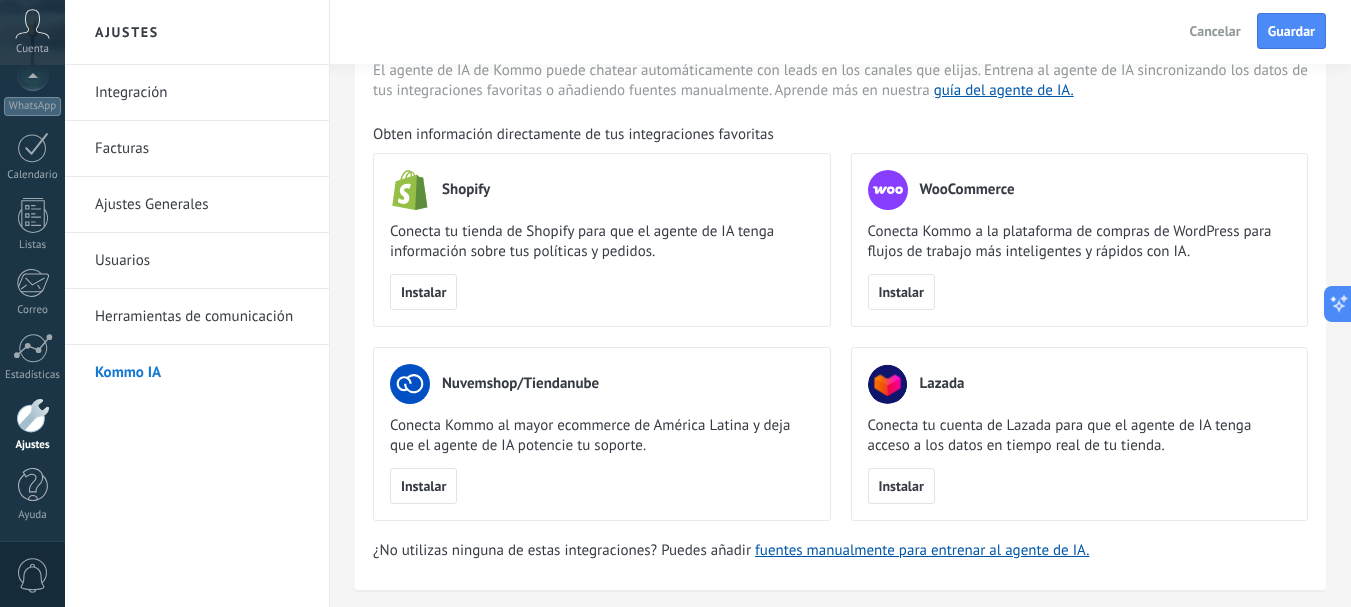 scroll, scrollTop: 0, scrollLeft: 0, axis: both 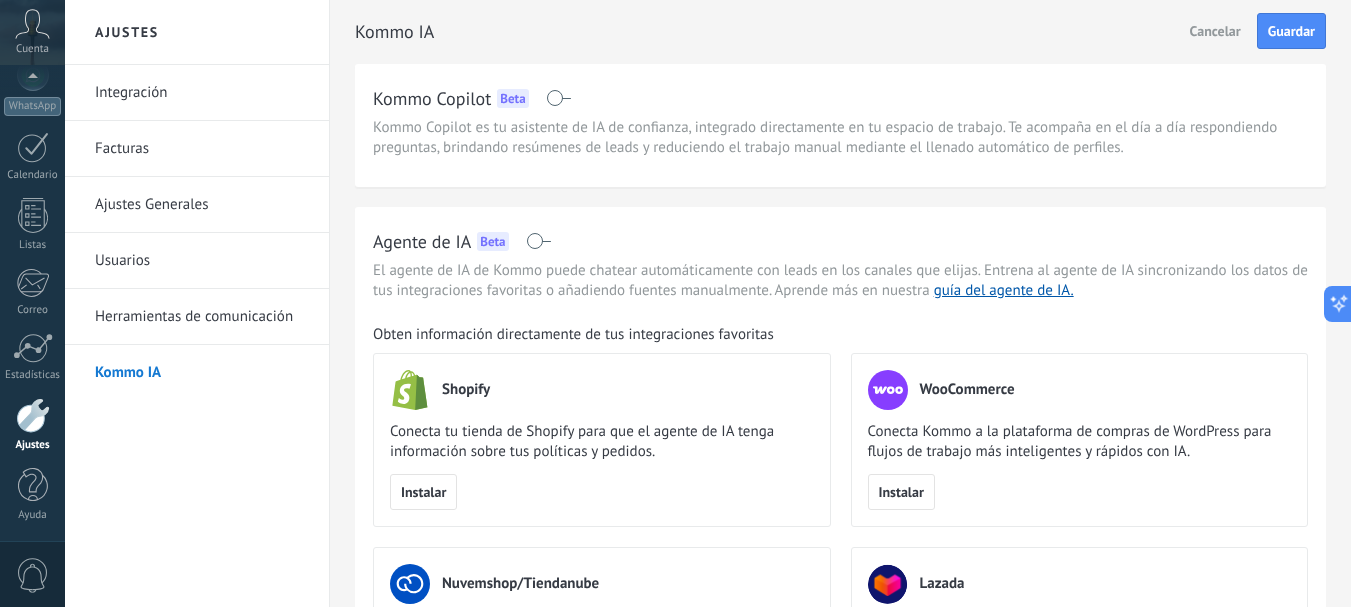 click at bounding box center (538, 241) 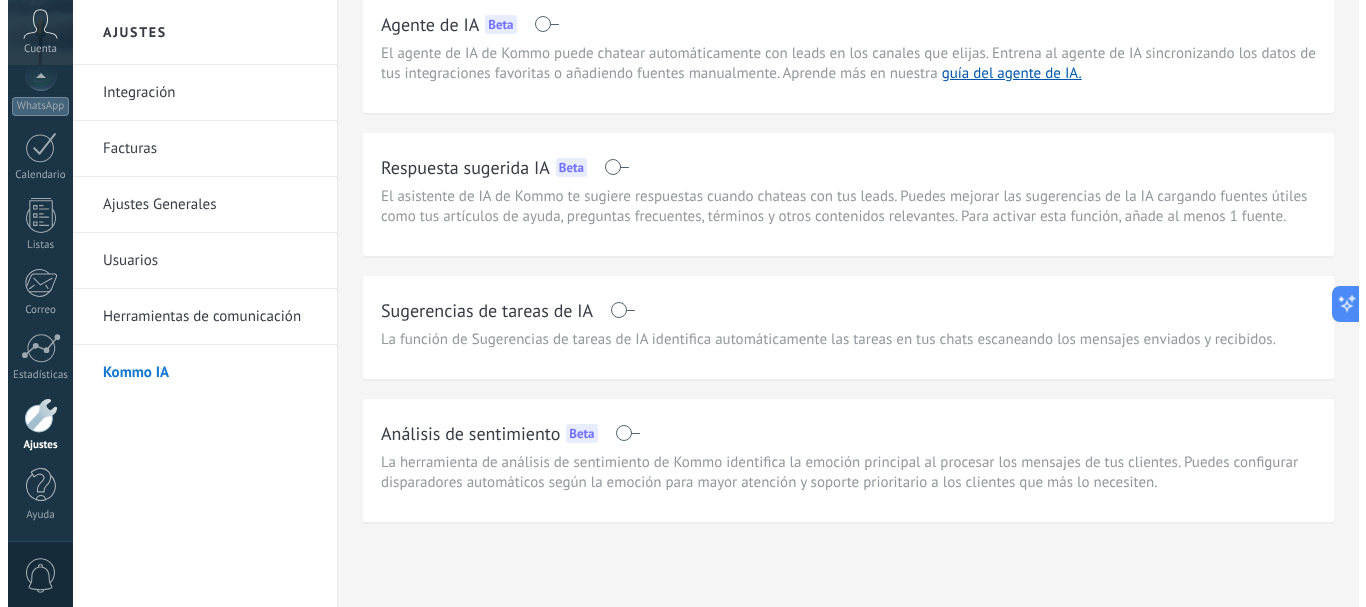 scroll, scrollTop: 0, scrollLeft: 0, axis: both 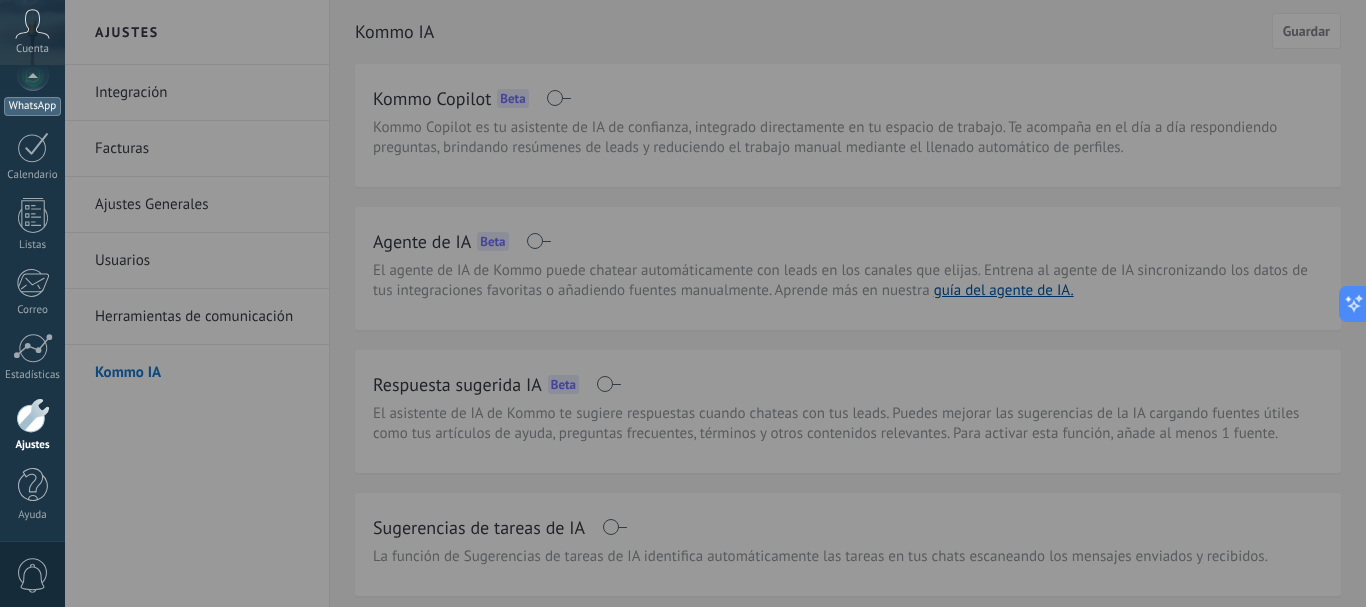 click on "WhatsApp" at bounding box center (32, 106) 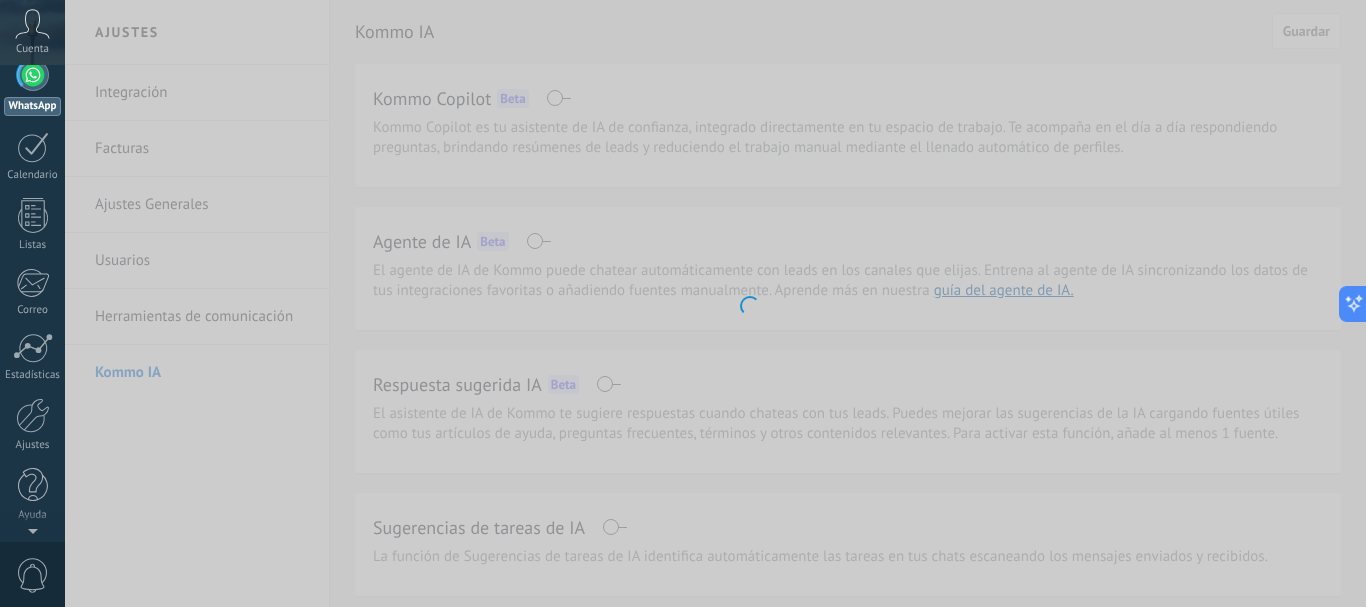 scroll, scrollTop: 0, scrollLeft: 0, axis: both 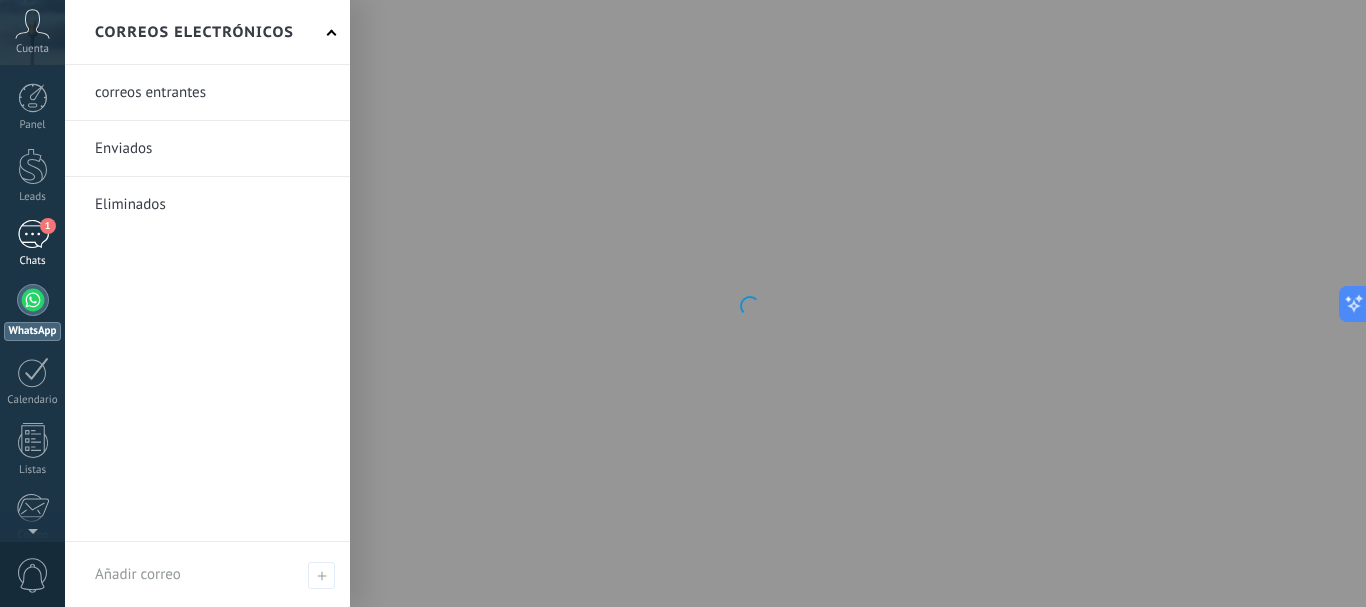click on "1" at bounding box center [33, 234] 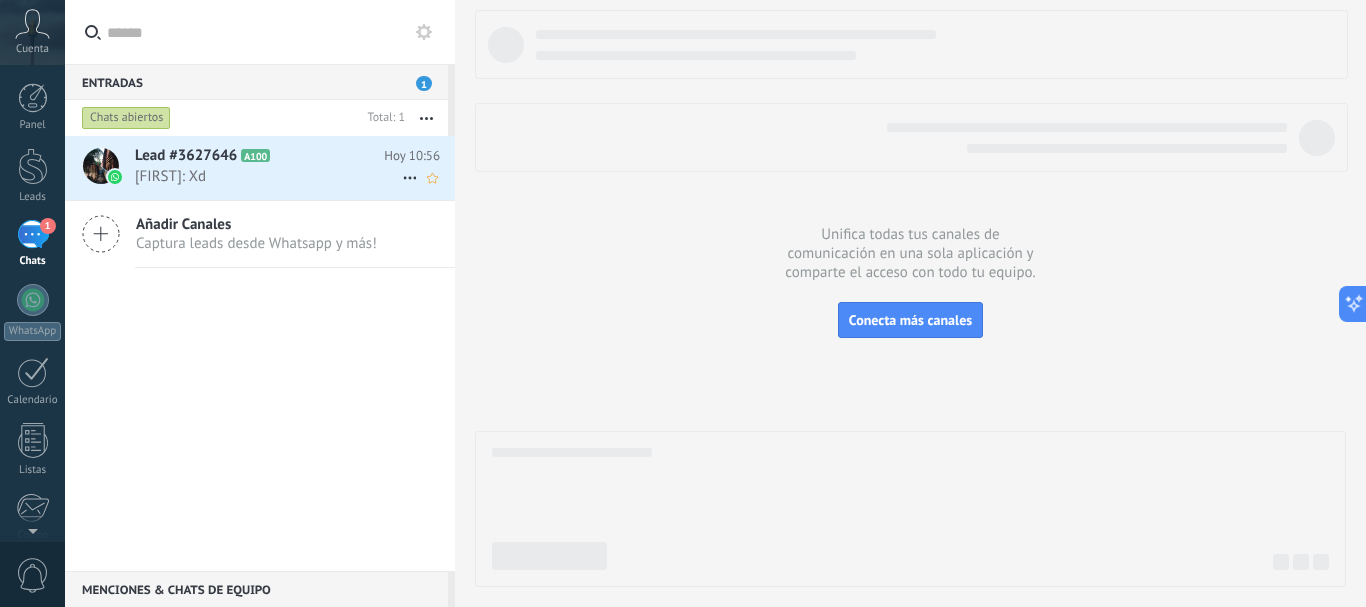 click on "[FIRST]: Xd" at bounding box center [268, 176] 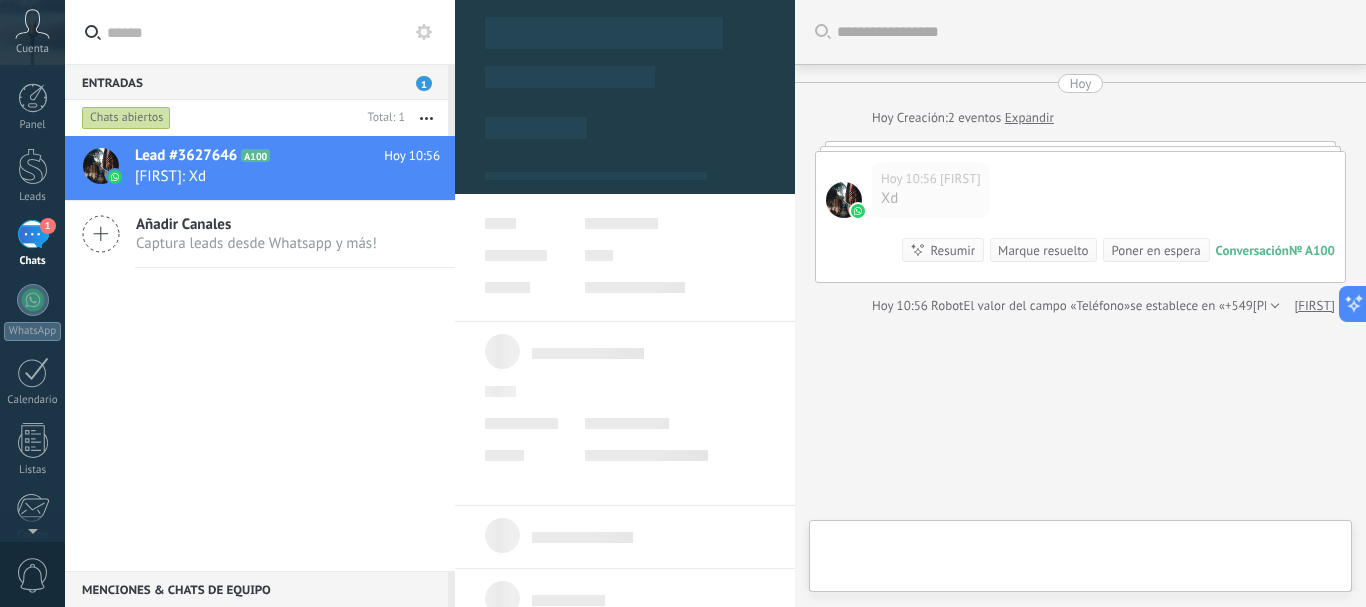 click at bounding box center [625, 543] 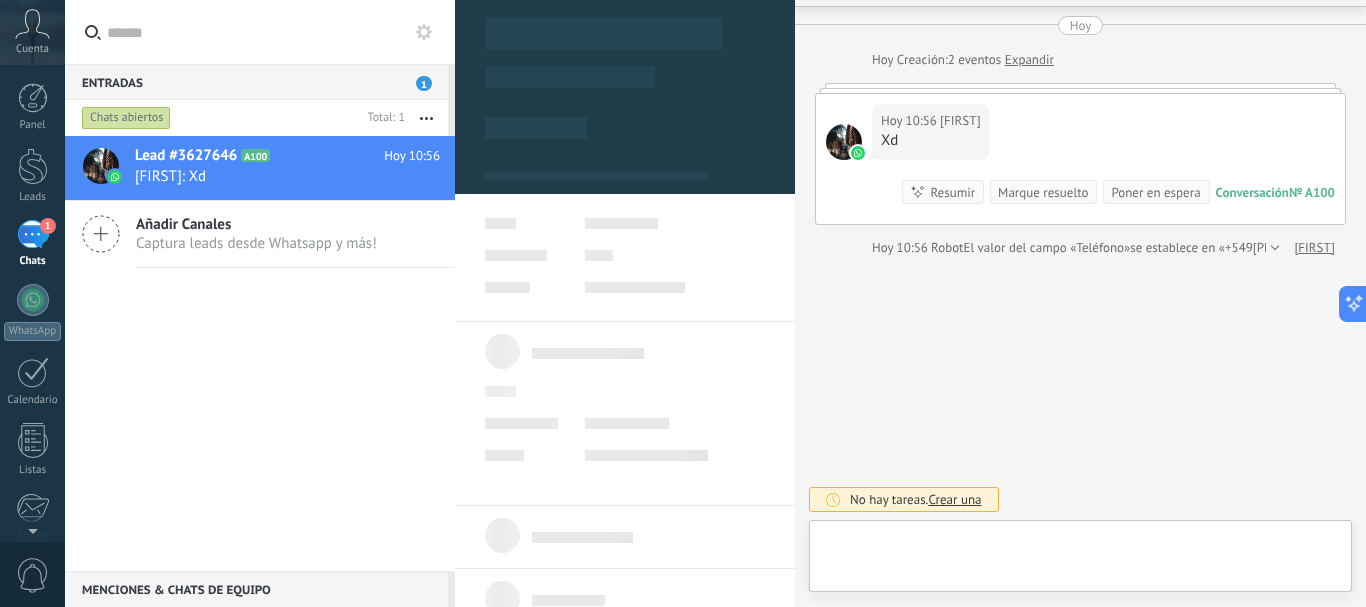 click at bounding box center [1080, 561] 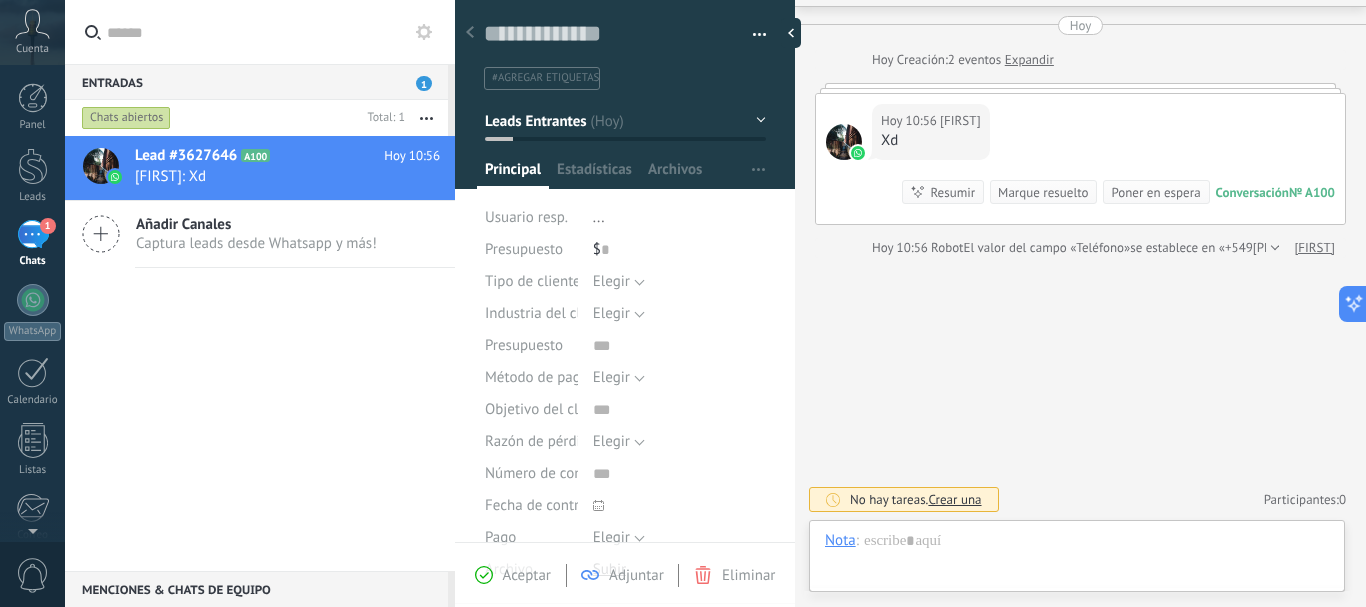 scroll, scrollTop: 30, scrollLeft: 0, axis: vertical 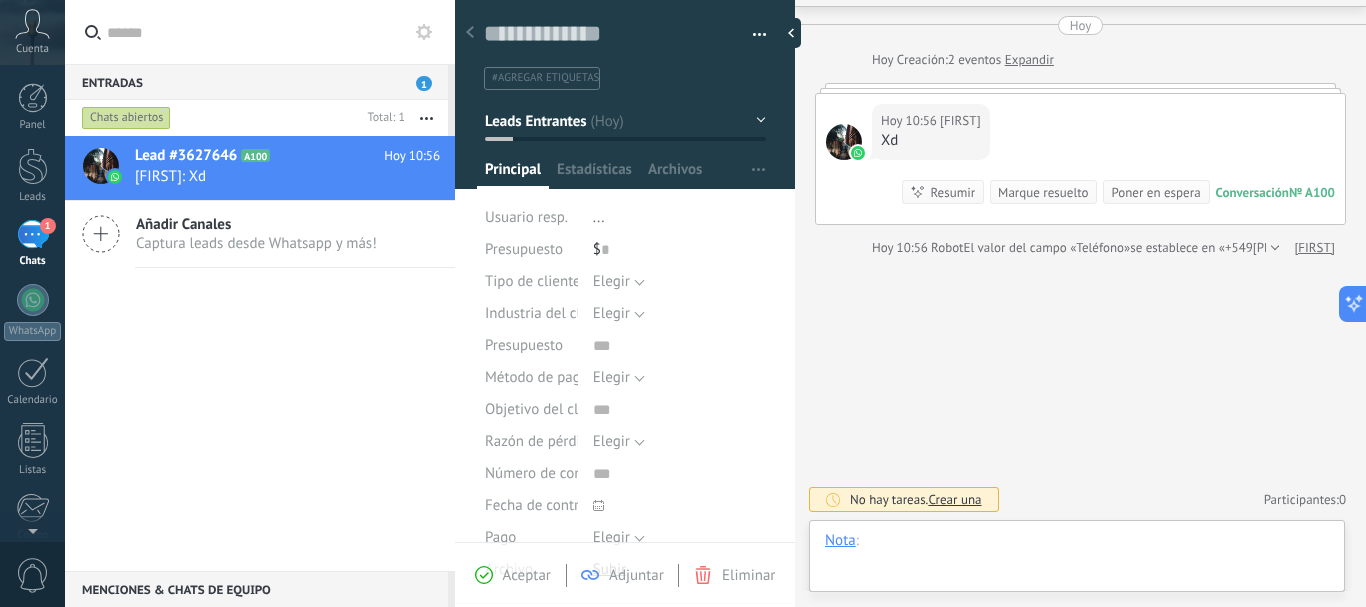 click at bounding box center (1077, 561) 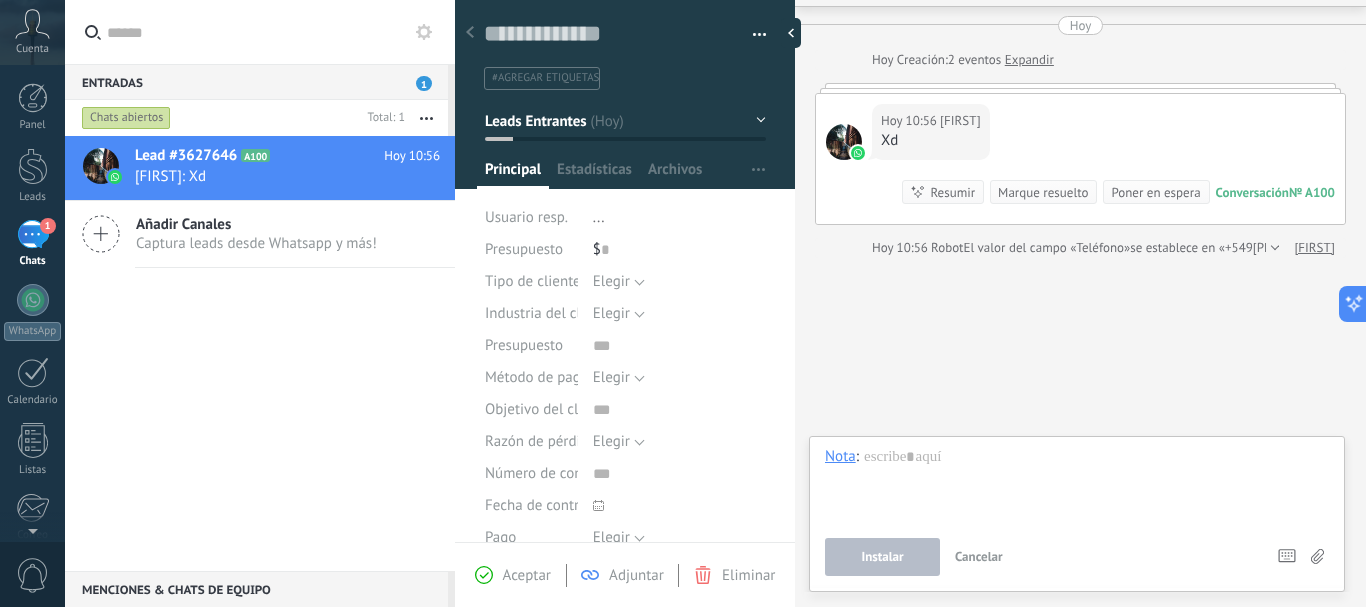 drag, startPoint x: 934, startPoint y: 137, endPoint x: 869, endPoint y: 147, distance: 65.76473 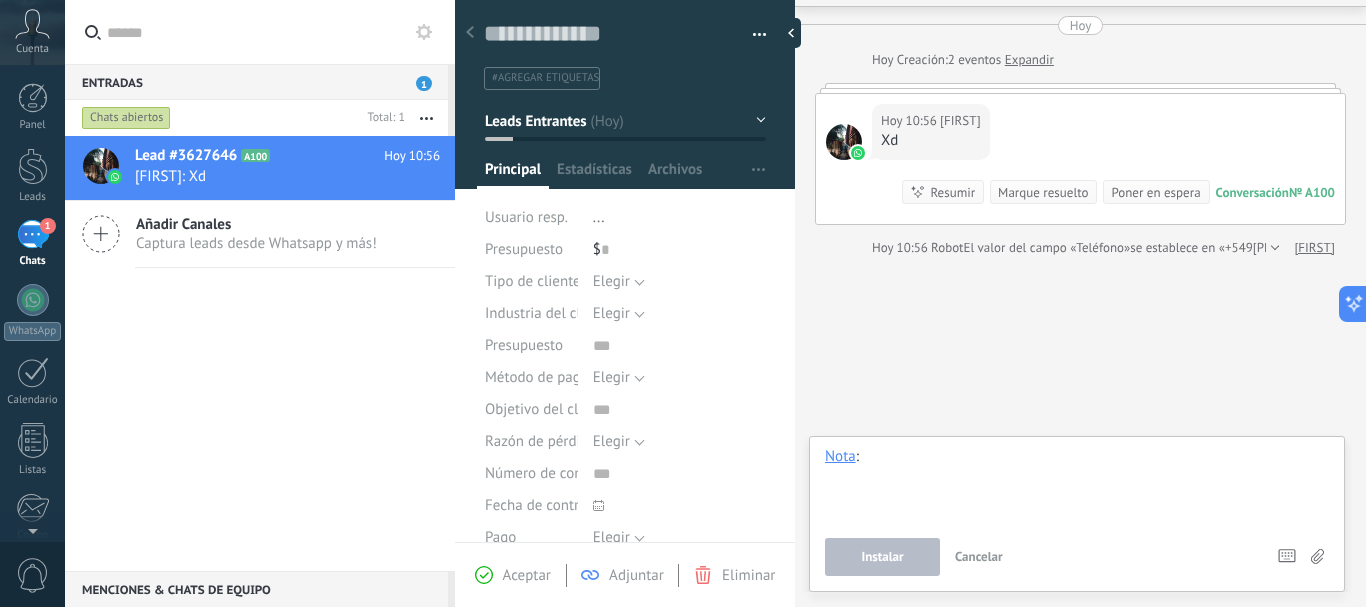drag, startPoint x: 1038, startPoint y: 477, endPoint x: 1025, endPoint y: 481, distance: 13.601471 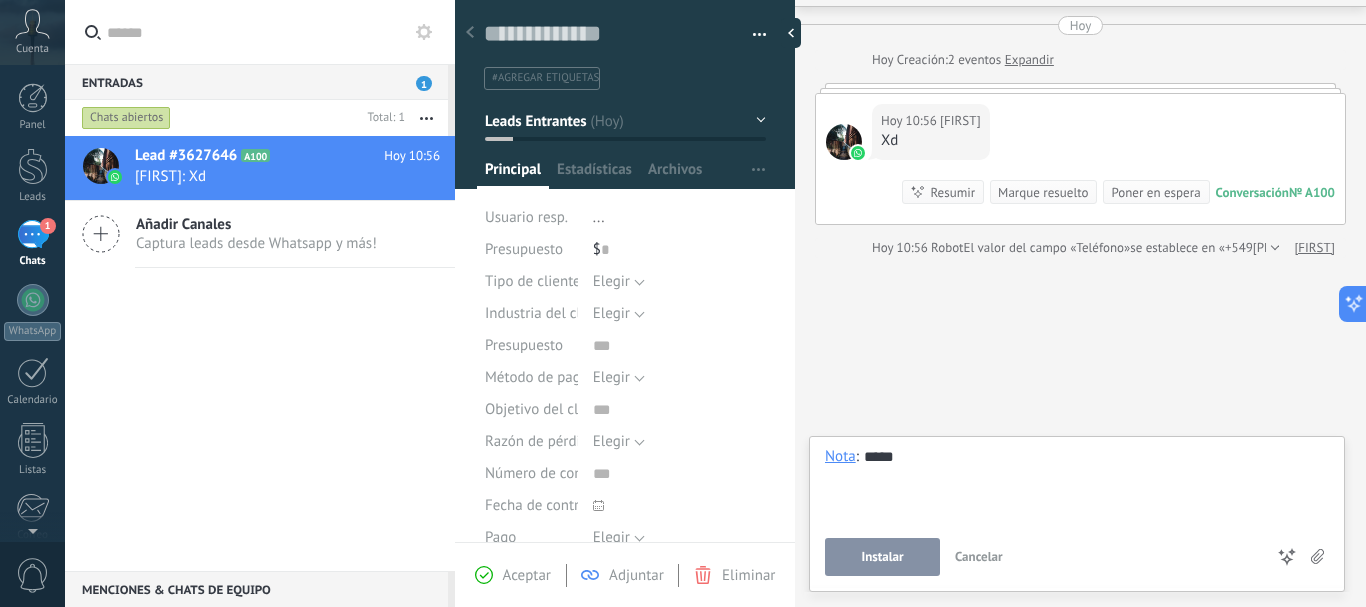 click on "Aceptar" at bounding box center [527, 575] 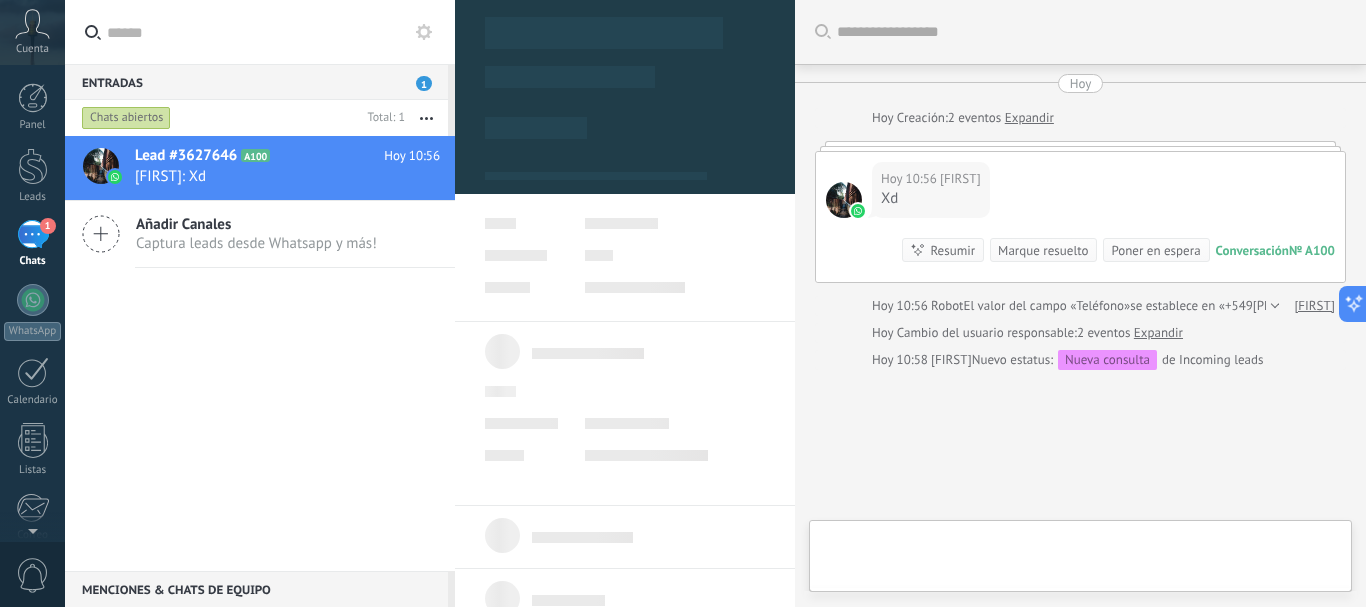 scroll, scrollTop: 112, scrollLeft: 0, axis: vertical 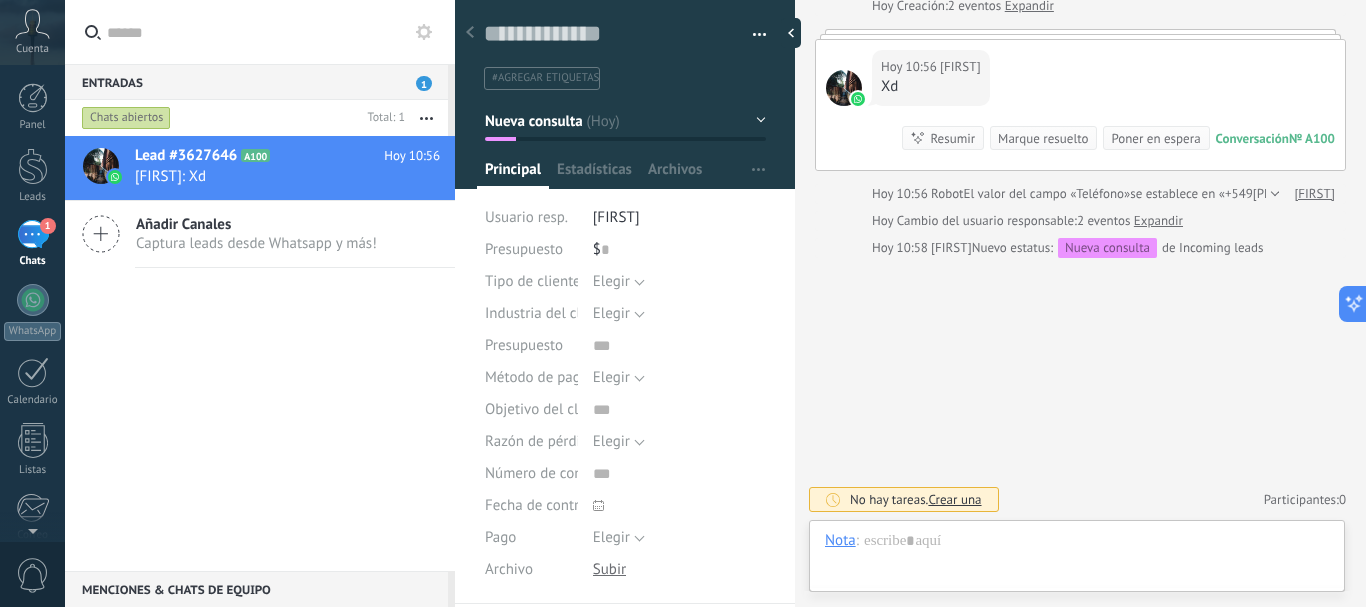 drag, startPoint x: 1041, startPoint y: 518, endPoint x: 1069, endPoint y: 541, distance: 36.23534 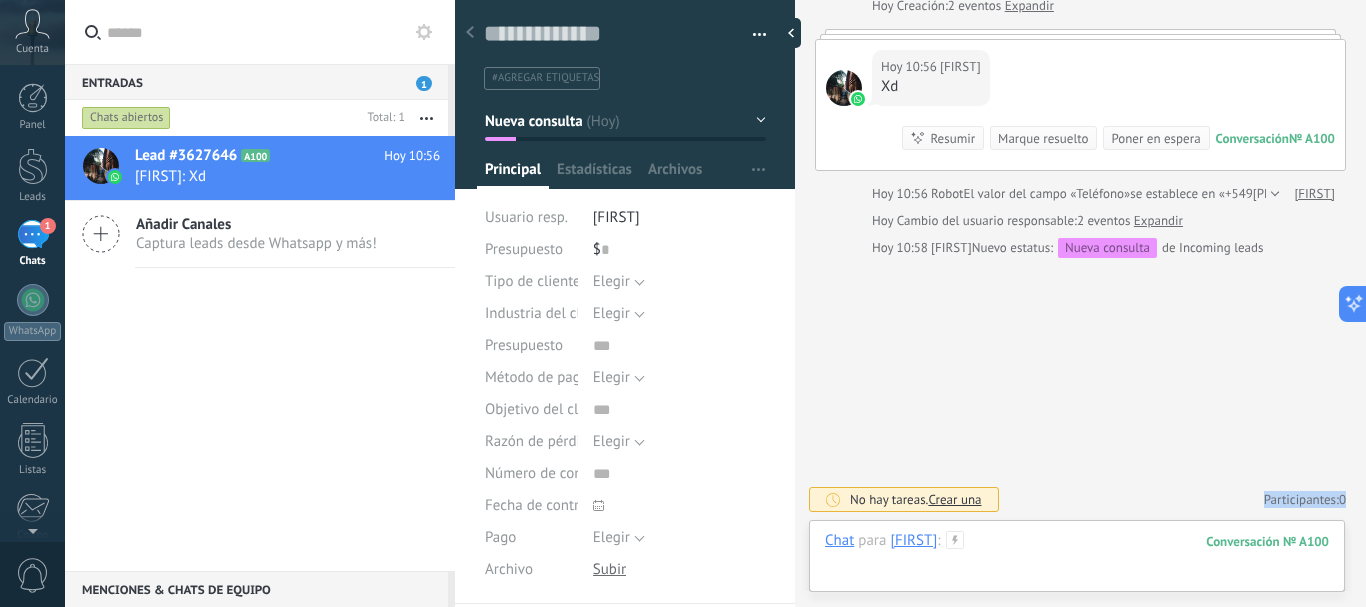 click at bounding box center (1077, 561) 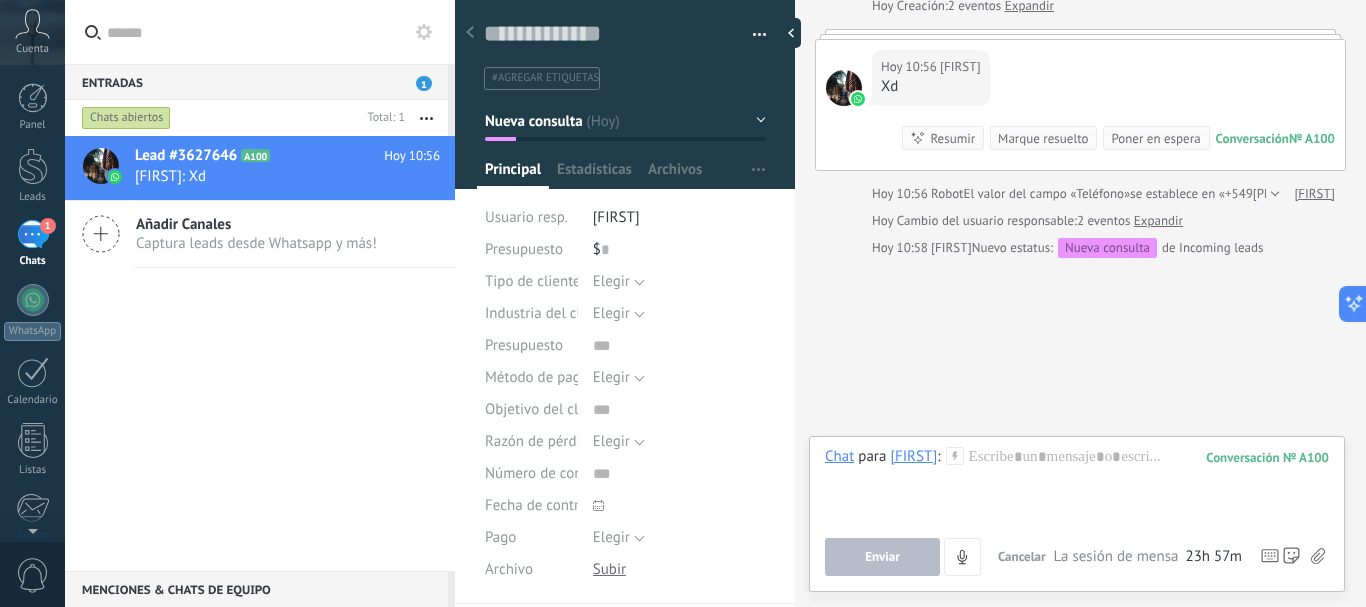 click on "Enviar Cancelar Rastrear clics en links ? Reducir links largos y rastrear clics: cuando se habilita, los URLs que envías serán reemplazados con links de rastreo. Una vez clickeados, un evento se registrará en el feed del lead. Abajo seleccione las fuentes que utilizan esta  en Ajustes Las plantillas no pueden ser editadas 23h 57m La sesión de mensajería finaliza en: Atajos – ejecutar bots y plantillas – seleccionar acción – mencionar a un colega – seleccionar el destinatario – insertar valor del campo Kommo AI Beta Corregir gramática y ortografía Hacerlo profesional Hacerlo amistoso Hacerlo ingenioso Hacerlo más largo Hacerlo más corto Simplificarlo" at bounding box center [1077, 557] 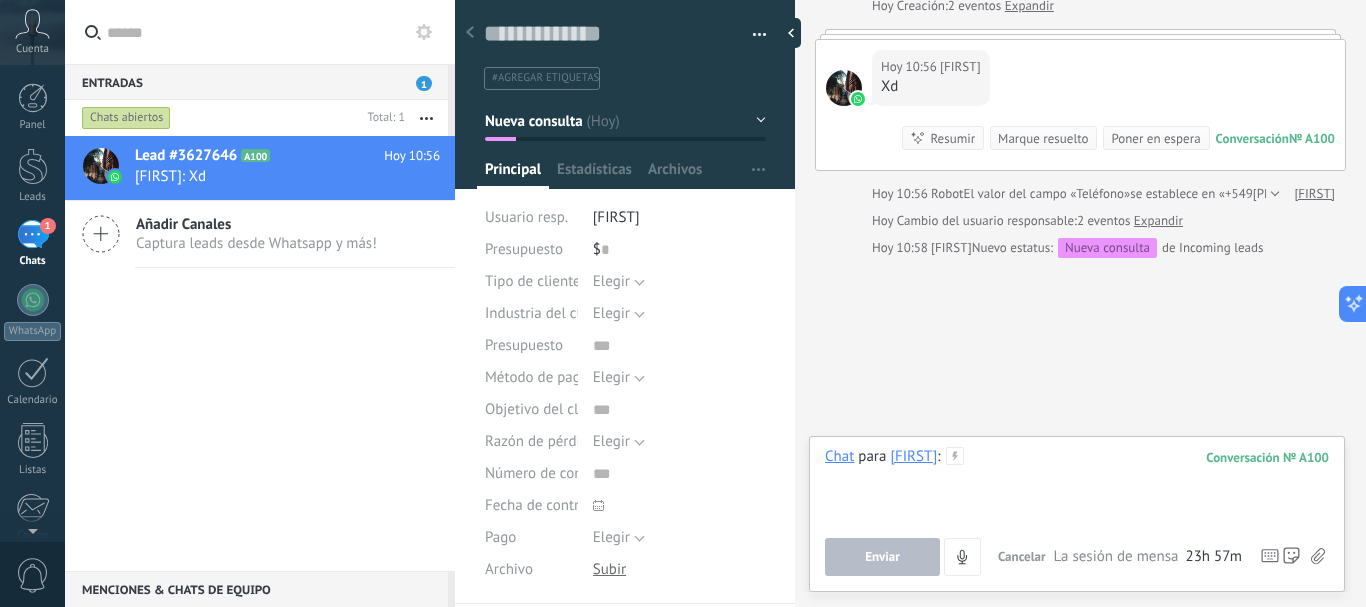 click at bounding box center (1077, 485) 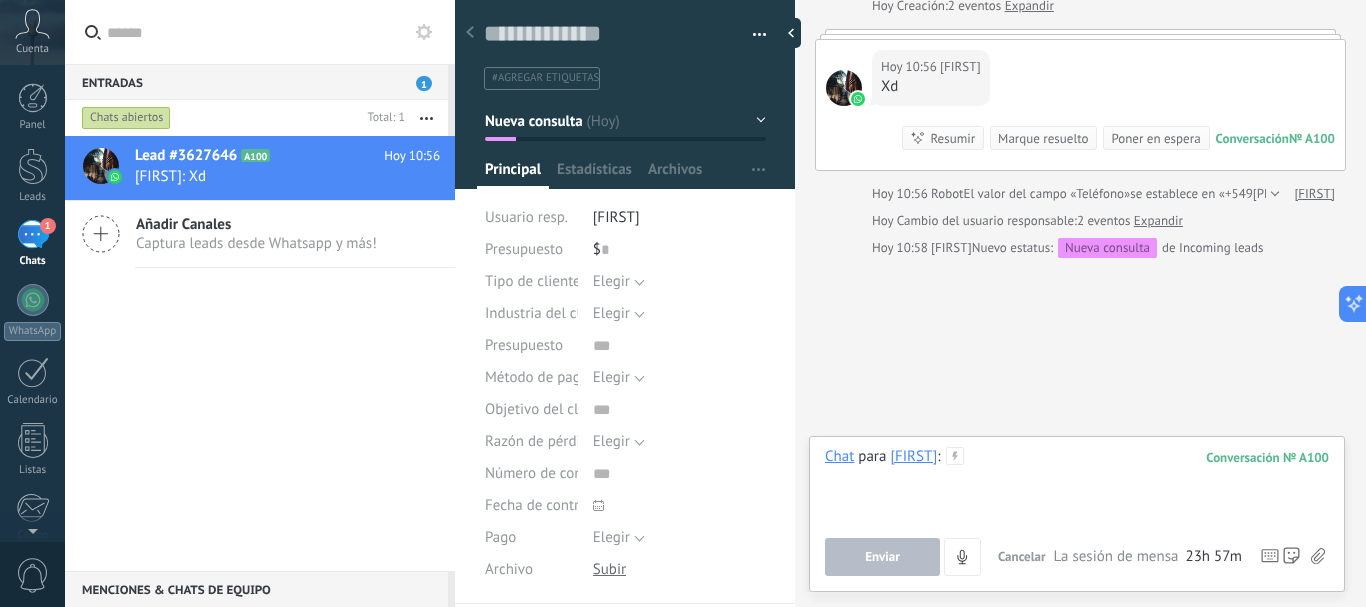 click at bounding box center [1077, 485] 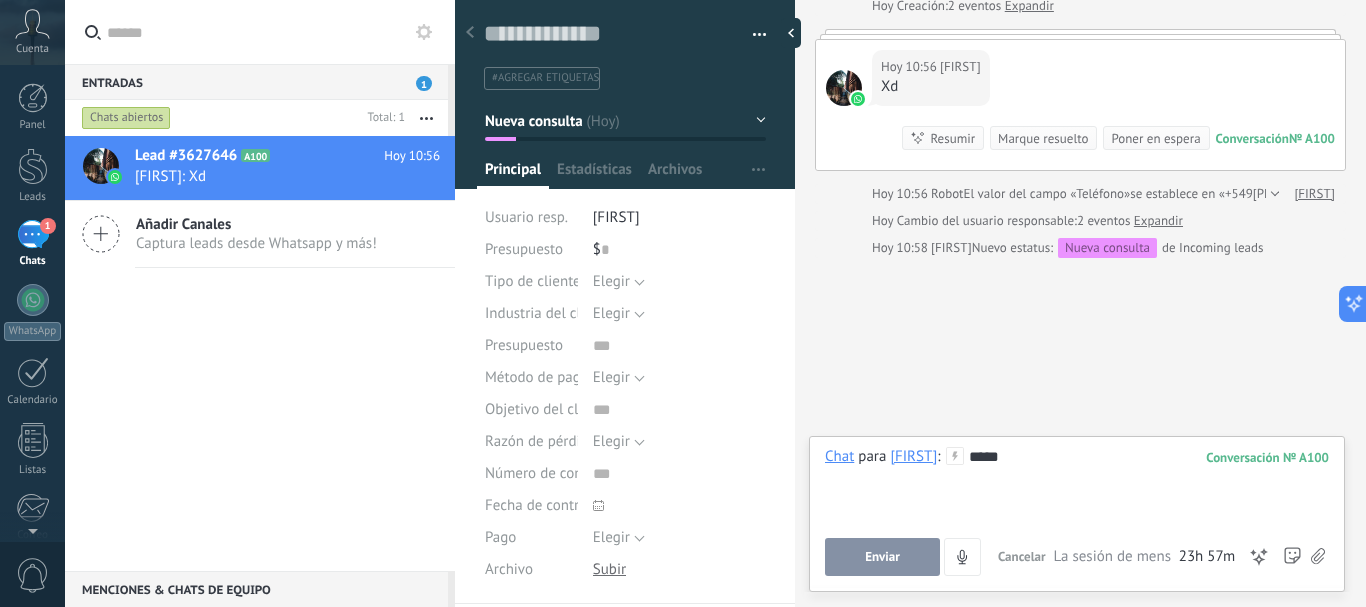 click on "Enviar" at bounding box center [882, 557] 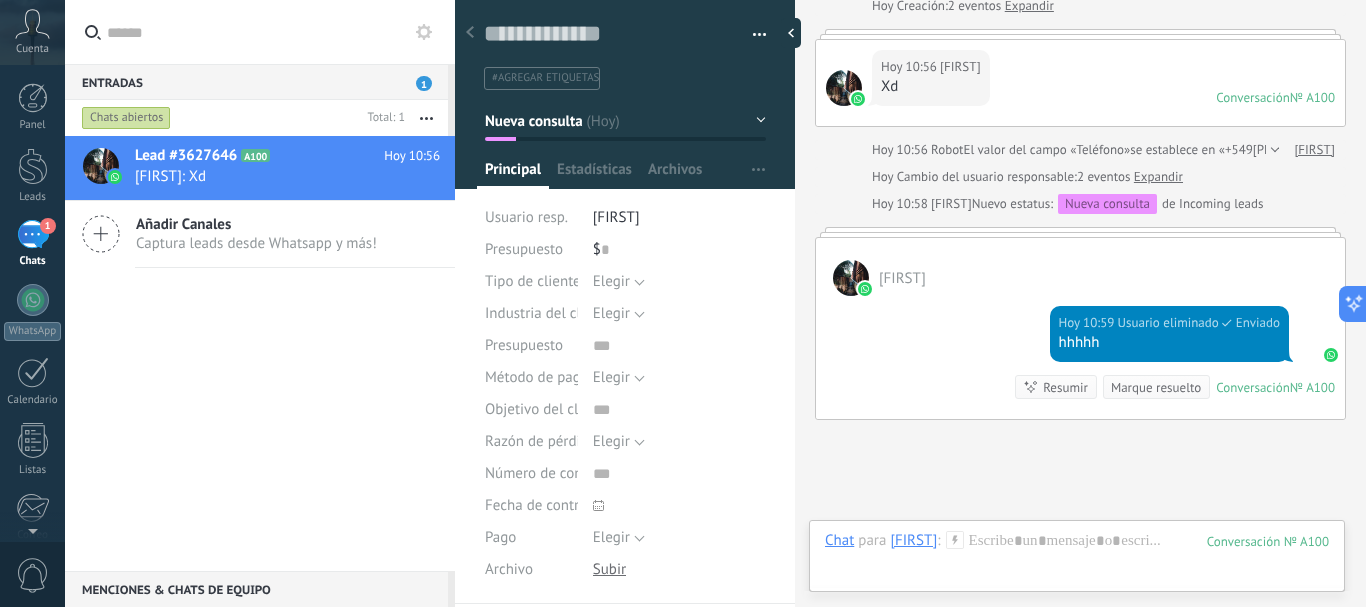 scroll, scrollTop: 274, scrollLeft: 0, axis: vertical 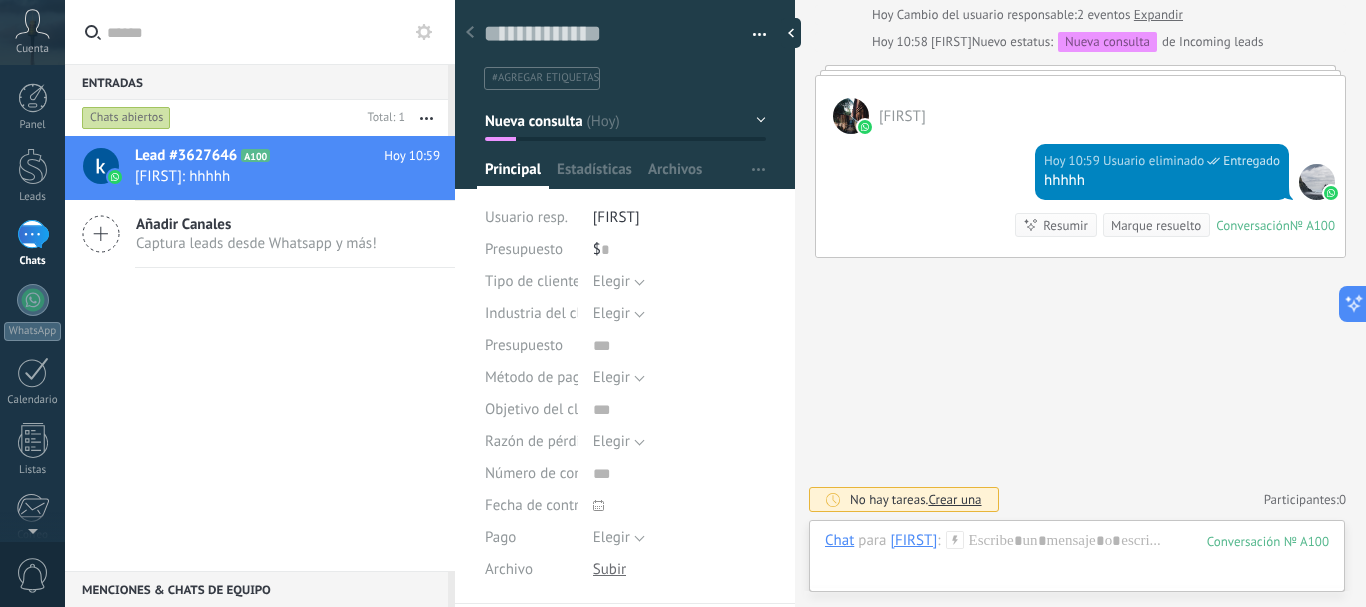 click at bounding box center (470, 33) 